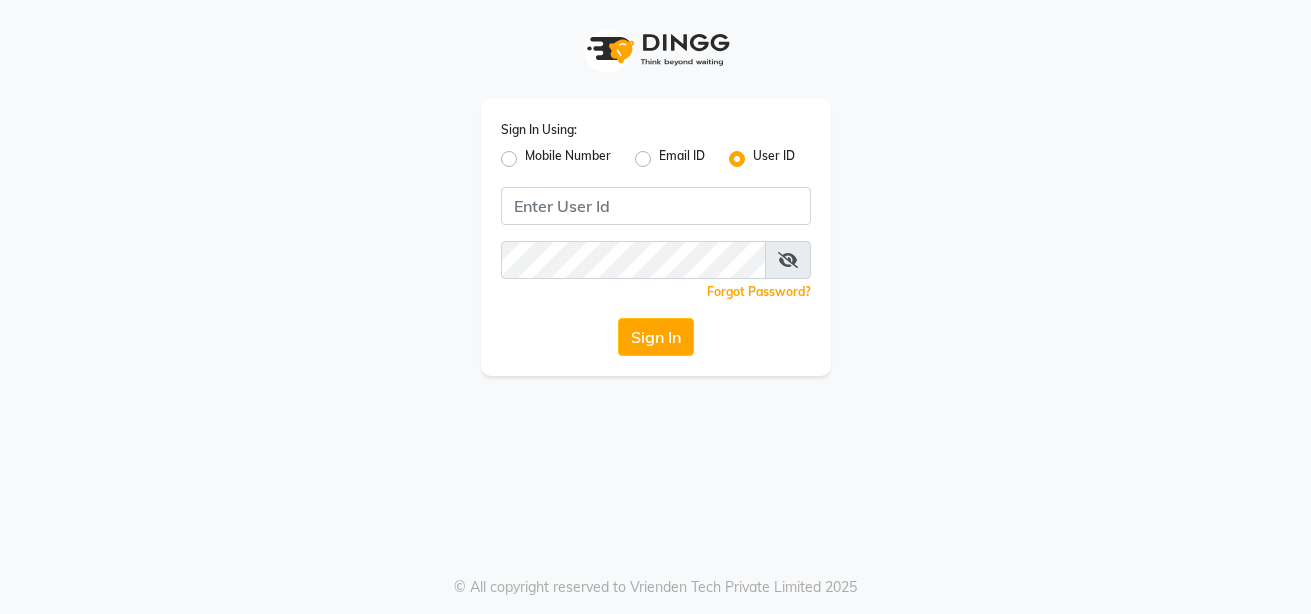 click 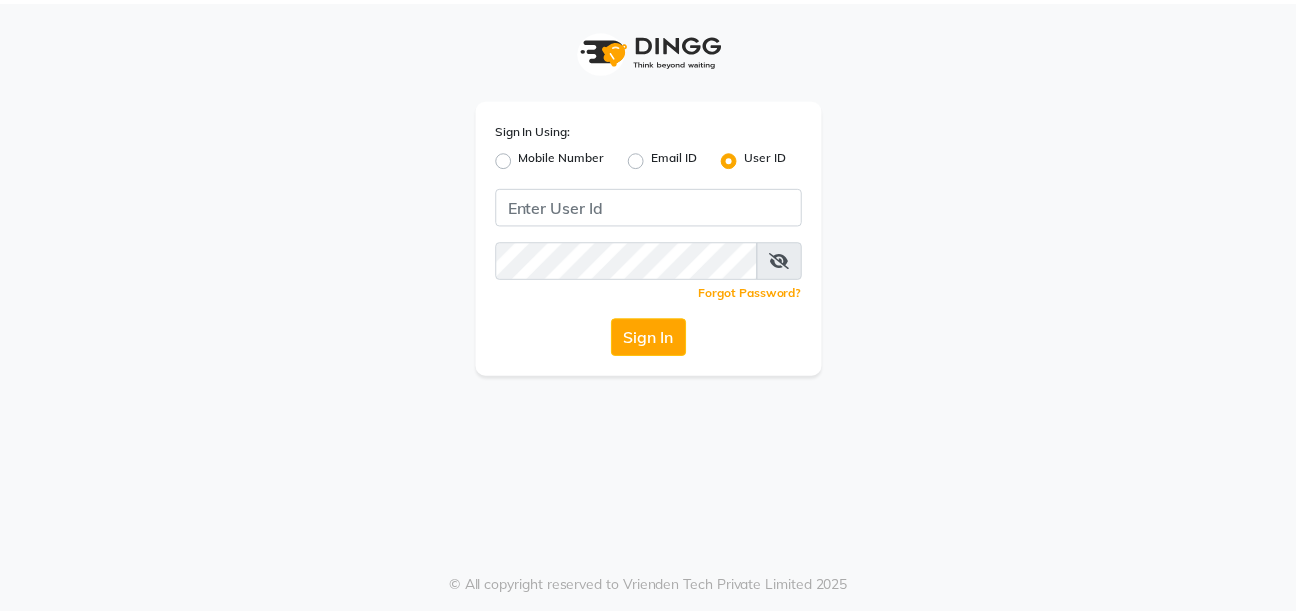 scroll, scrollTop: 0, scrollLeft: 0, axis: both 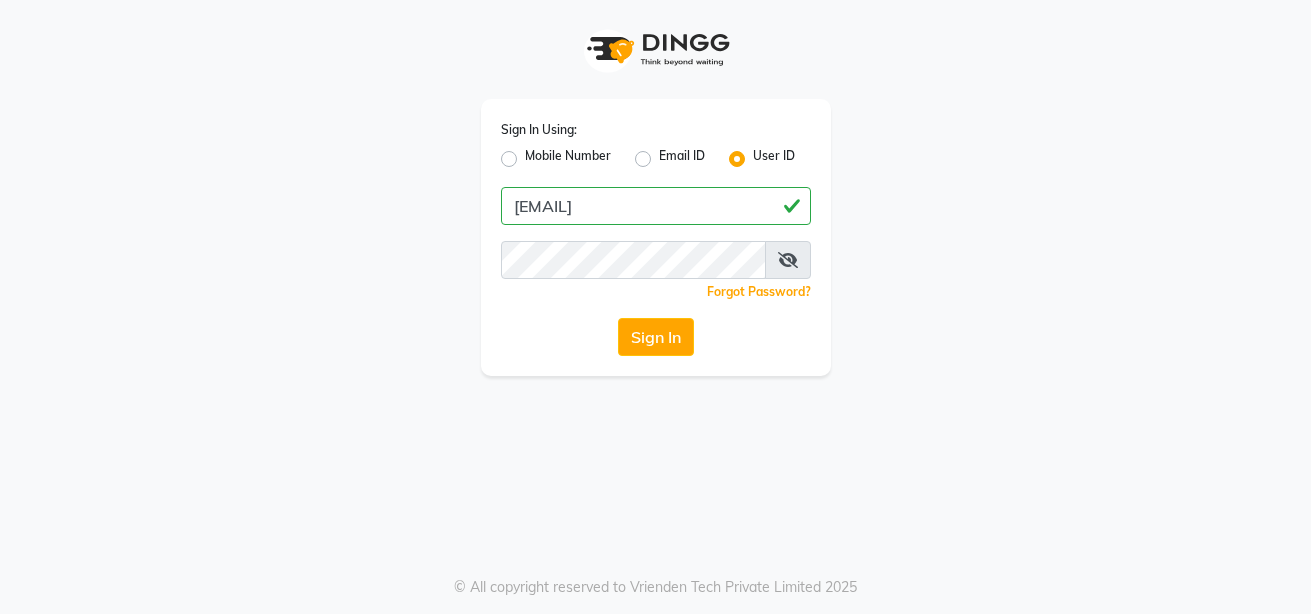 type on "[EMAIL]" 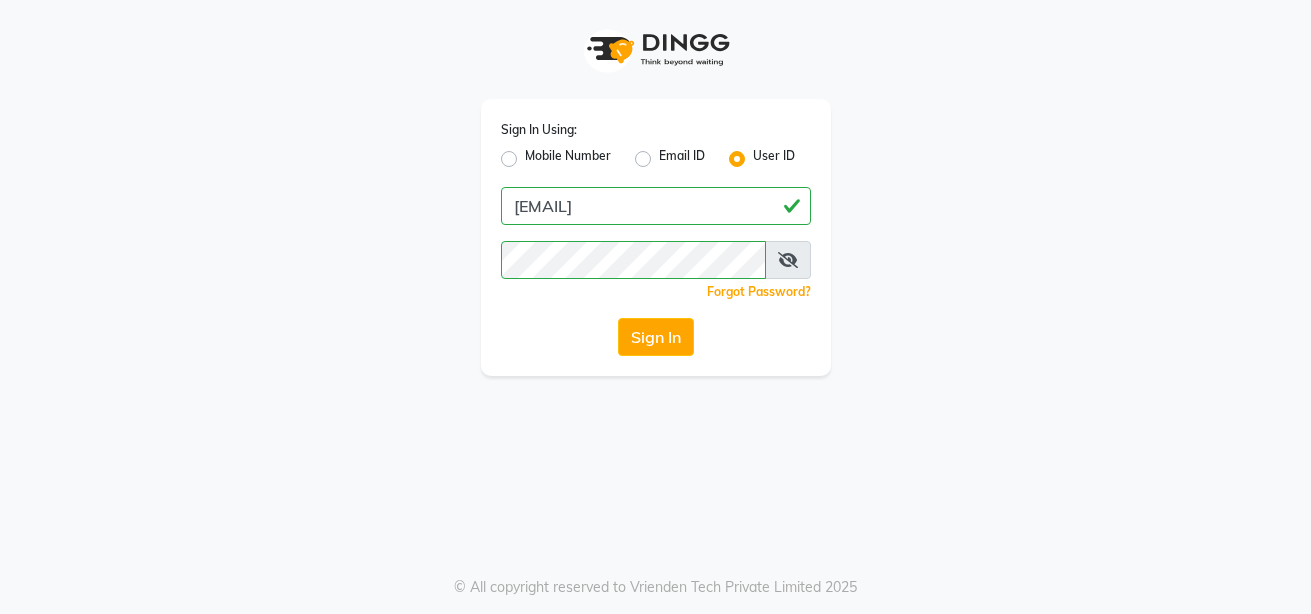 click at bounding box center (788, 260) 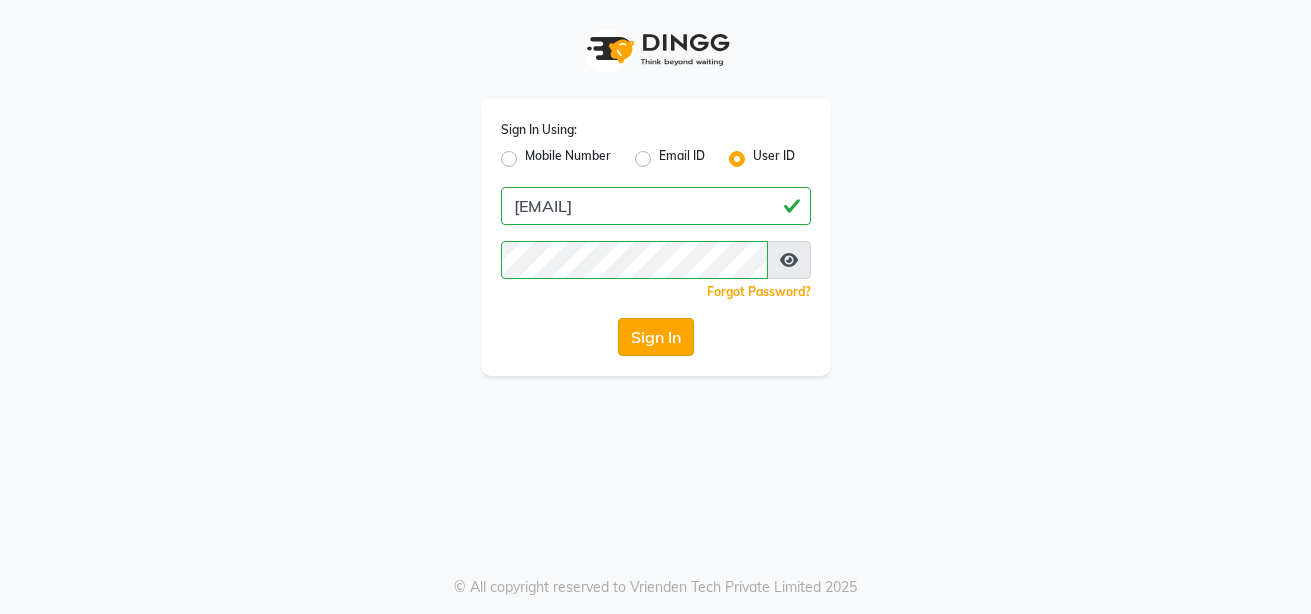 click on "Sign In" 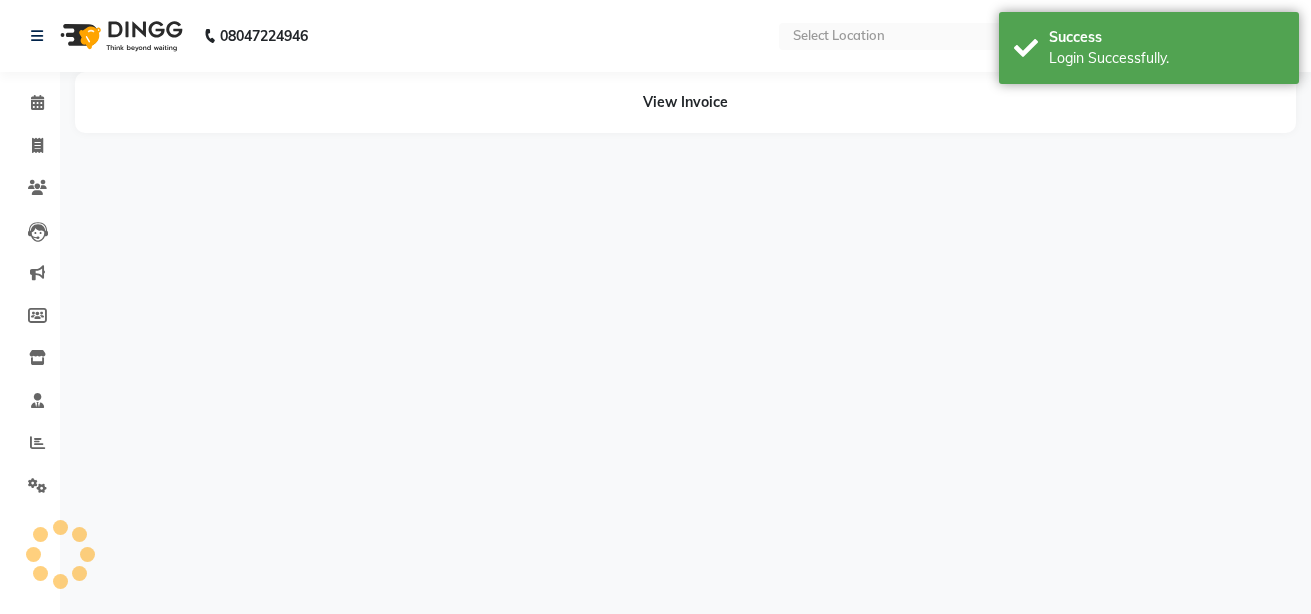 select on "en" 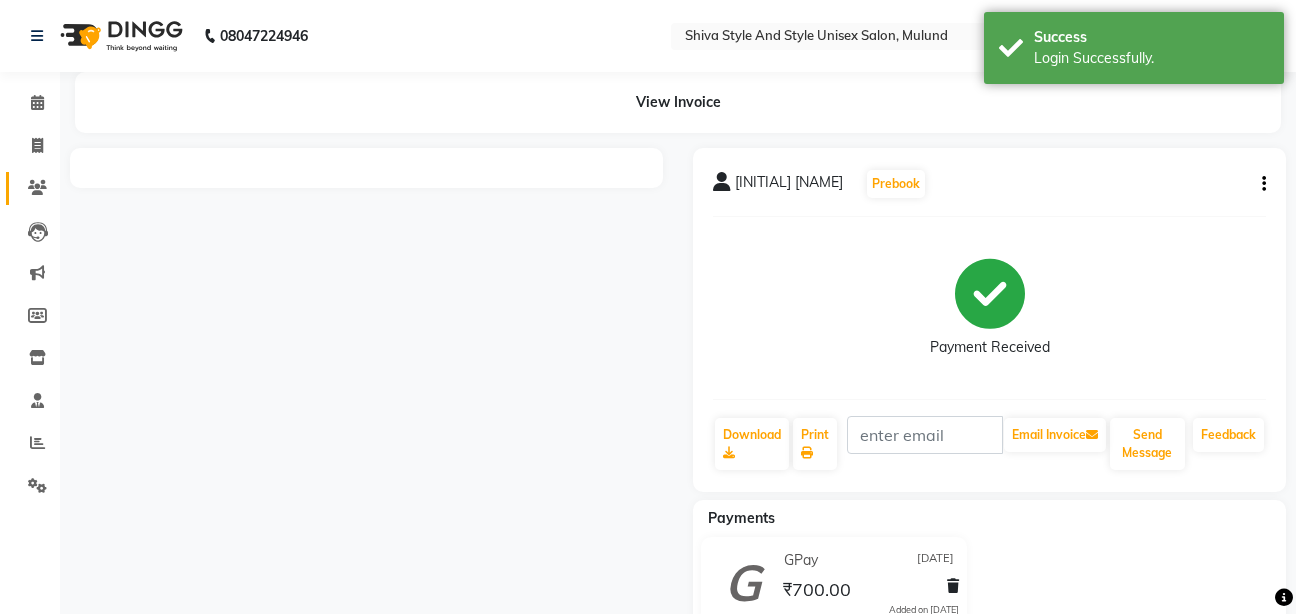 scroll, scrollTop: 0, scrollLeft: 0, axis: both 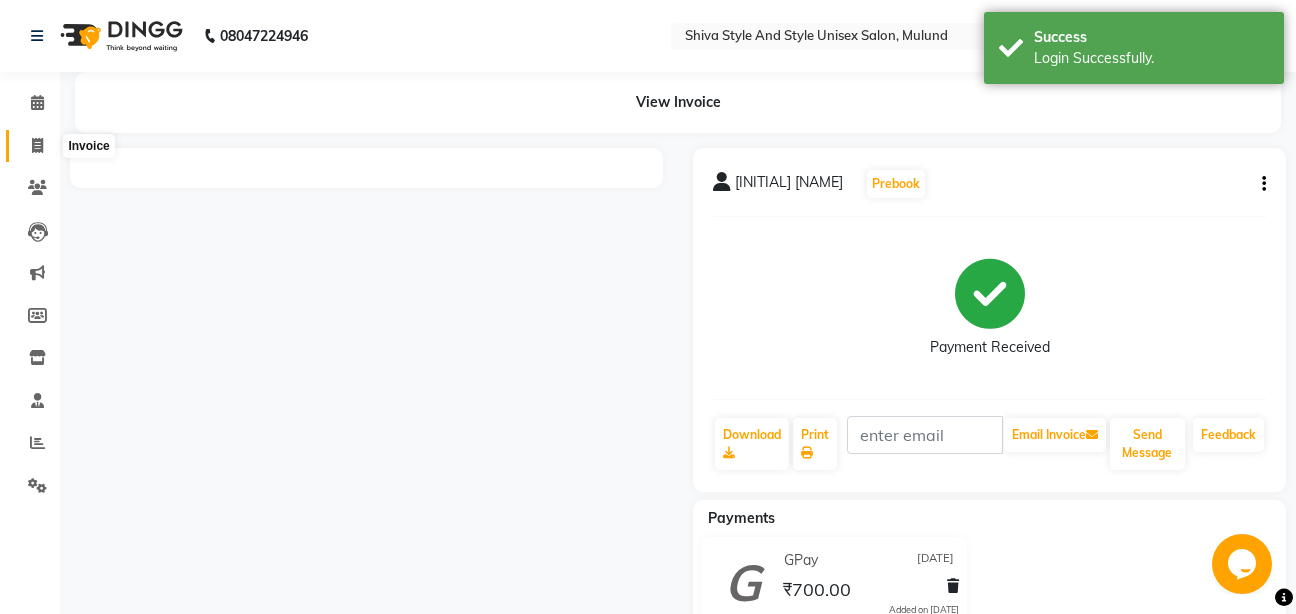 click 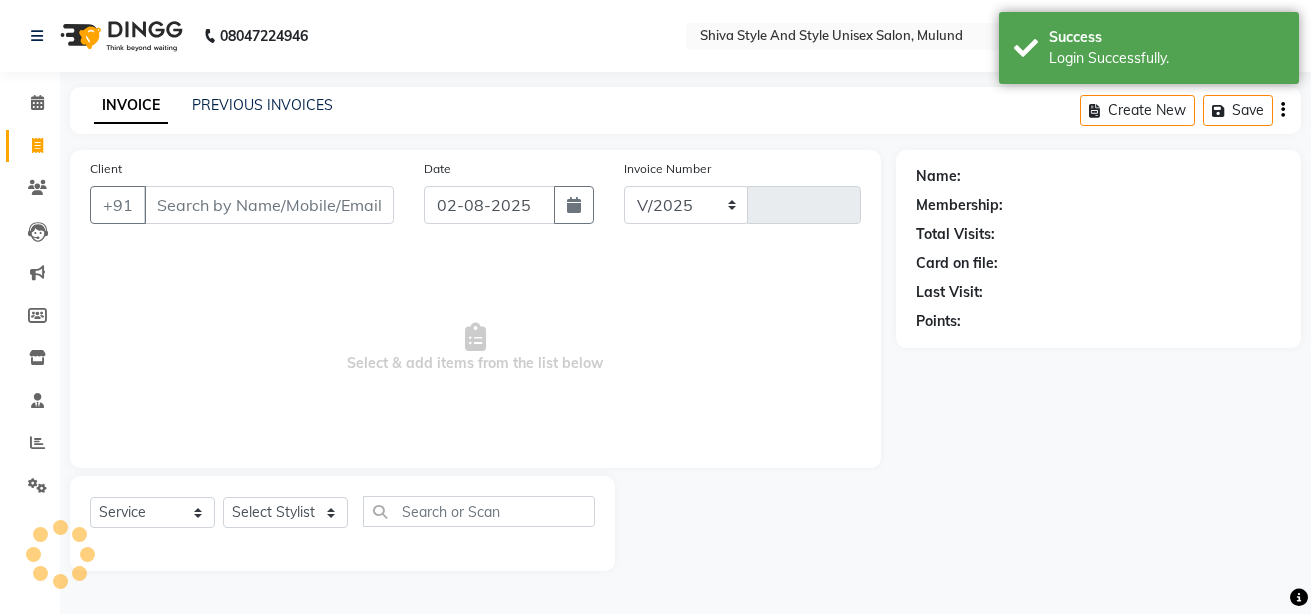 select on "7455" 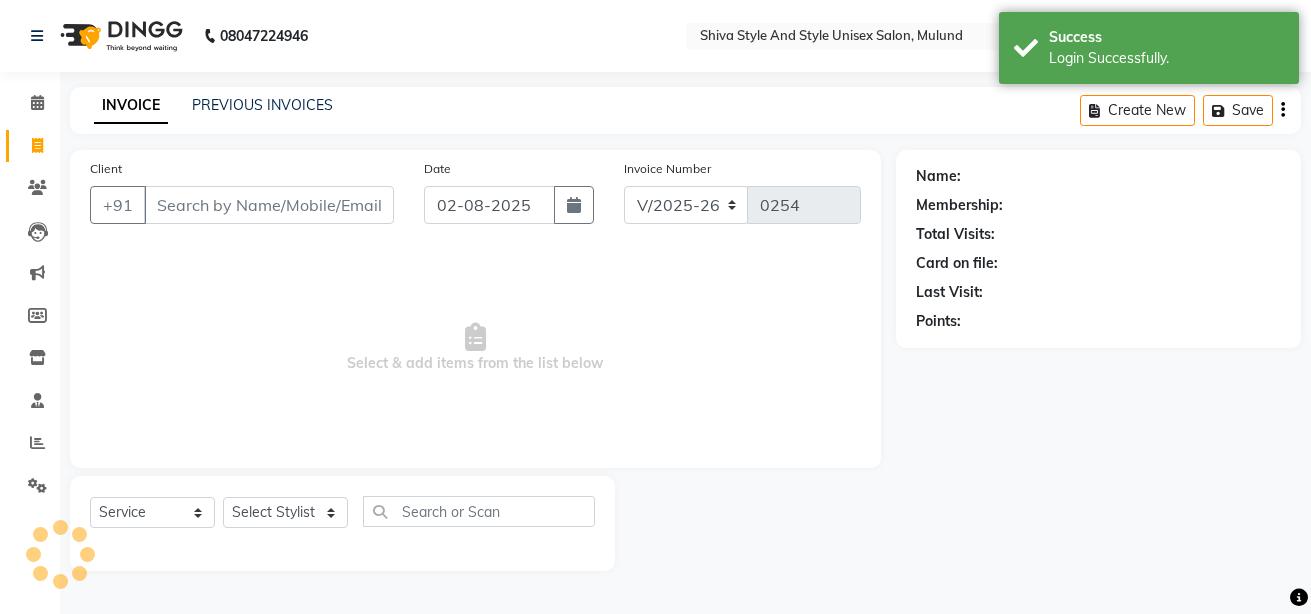 click on "Client" at bounding box center (269, 205) 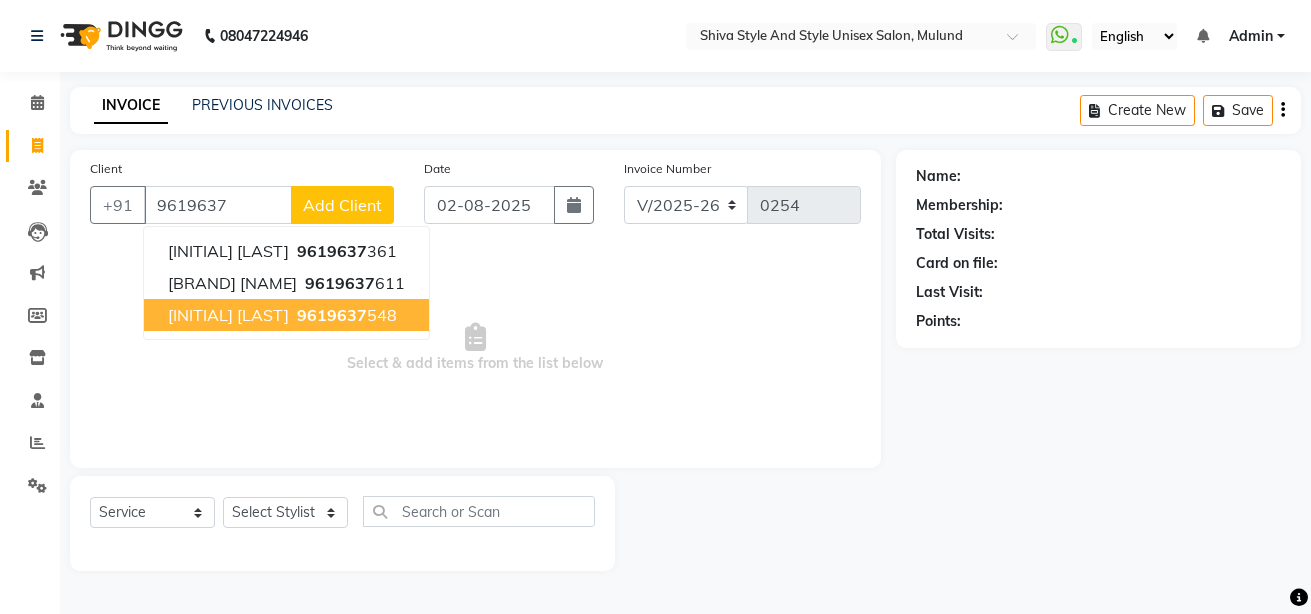 click on "[INITIAL] [LAST]" at bounding box center (228, 315) 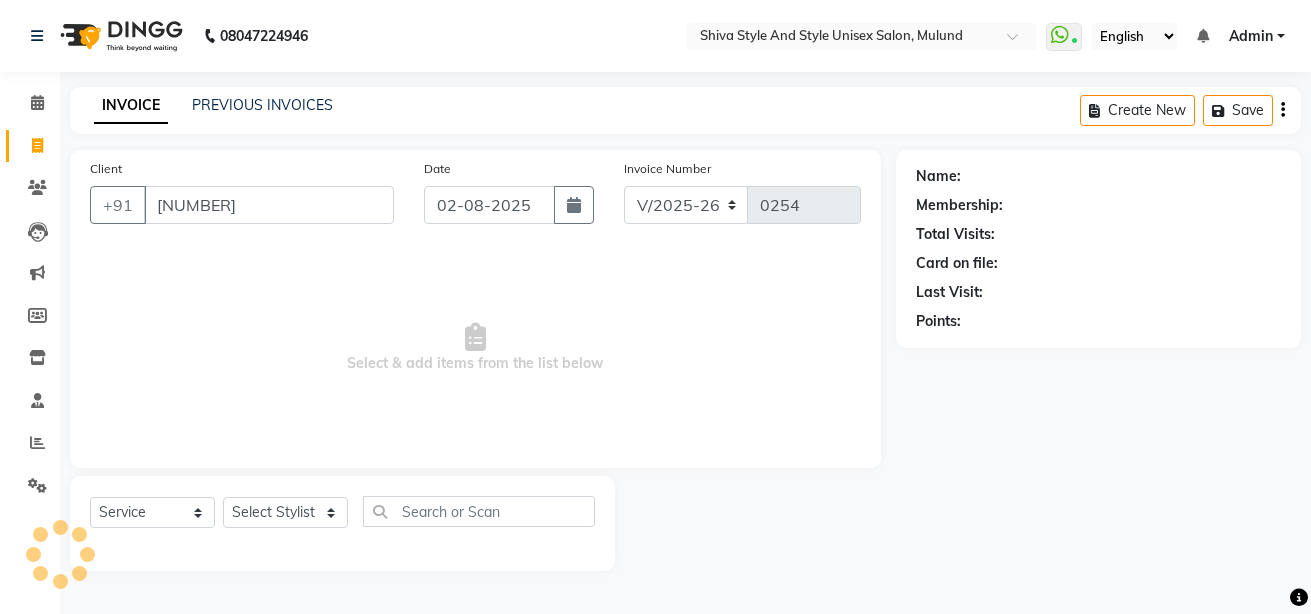 type on "[NUMBER]" 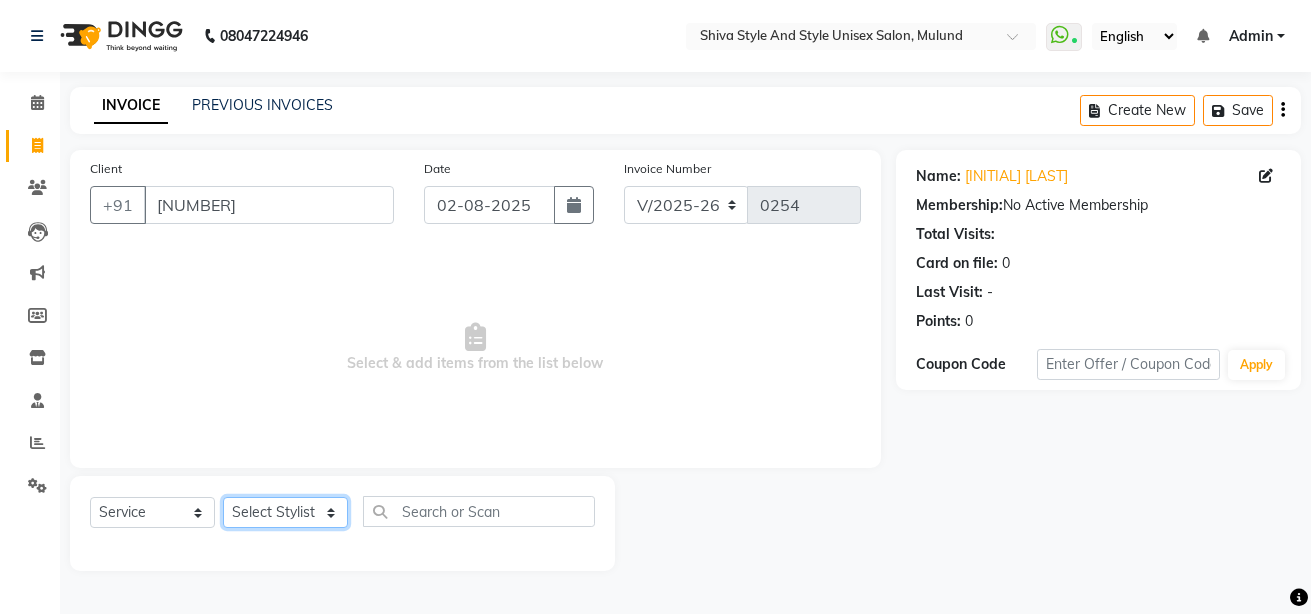 click on "Select Stylist [NAME] [NAME] [NAME] [NAME] [NAME] [NAME] [NAME] [NAME] [NAME] [NAME] [NAME] [NAME] [NAME] [NAME] [NAME] [NAME] [NAME] [NAME] [NAME]" 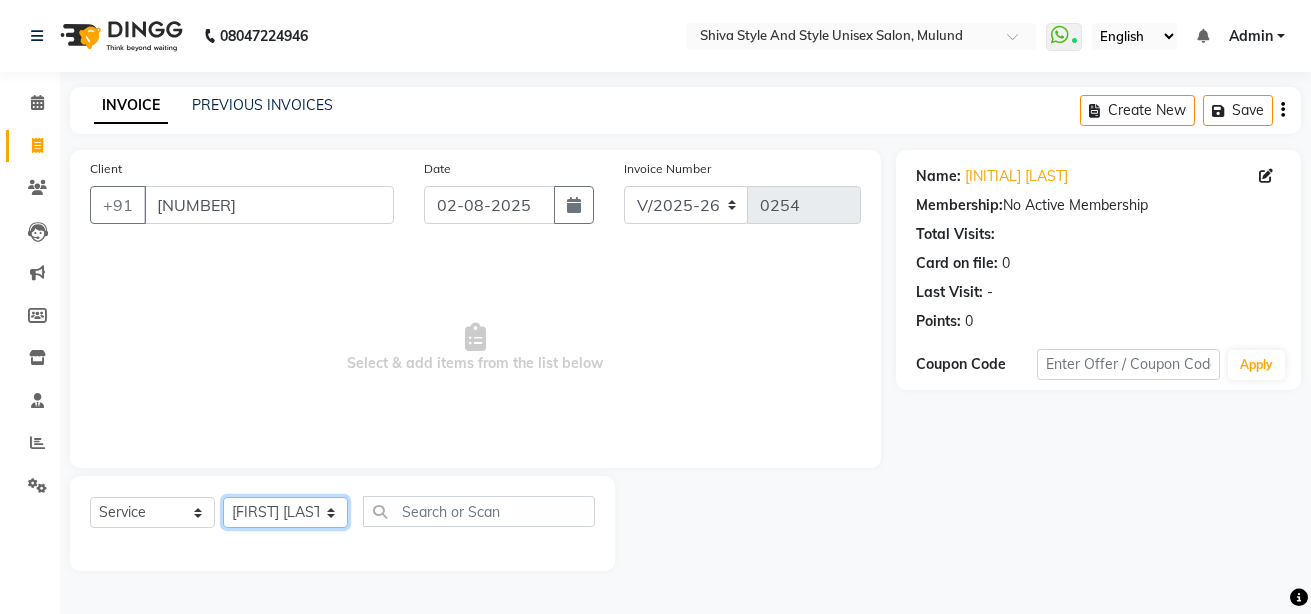click on "Select Stylist [NAME] [NAME] [NAME] [NAME] [NAME] [NAME] [NAME] [NAME] [NAME] [NAME] [NAME] [NAME] [NAME] [NAME] [NAME] [NAME] [NAME] [NAME] [NAME]" 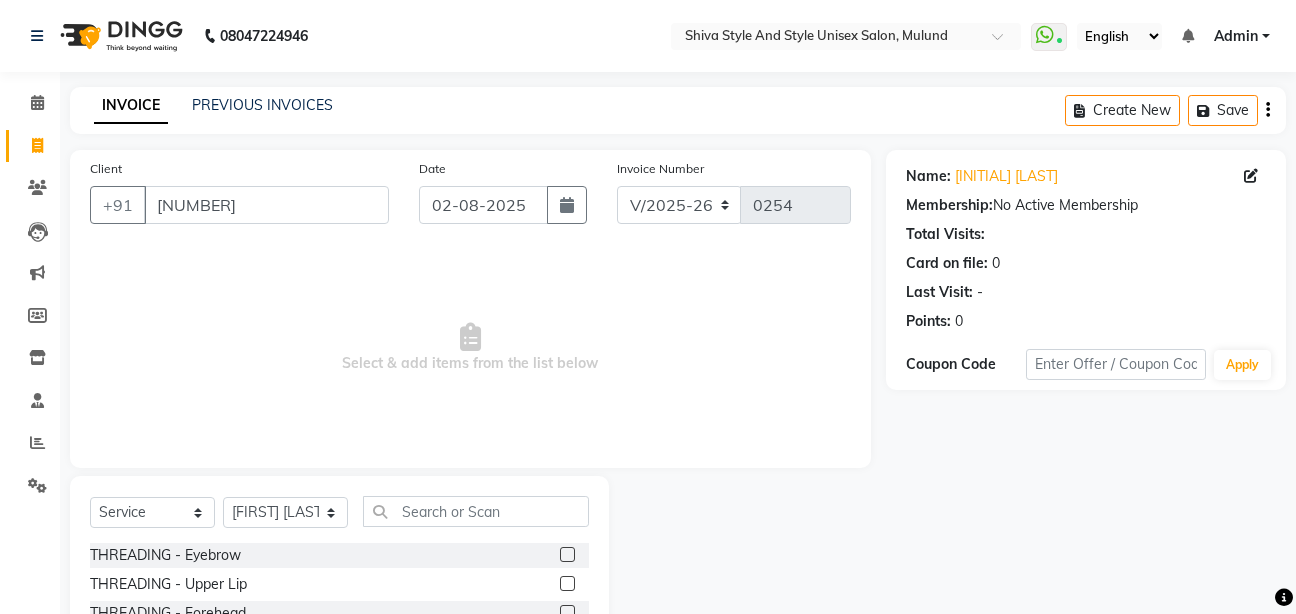 click on "Select  Service  Product  Membership  Package VoucherPrepaid Gift Card  Select Stylist [NAME] [NAME] [NAME] [NAME] [NAME] [NAME] [NAME] [NAME] [NAME] [NAME] [NAME] [NAME] [NAME] [NAME] [NAME] [NAME] [NAME] [NAME] [NAME]" 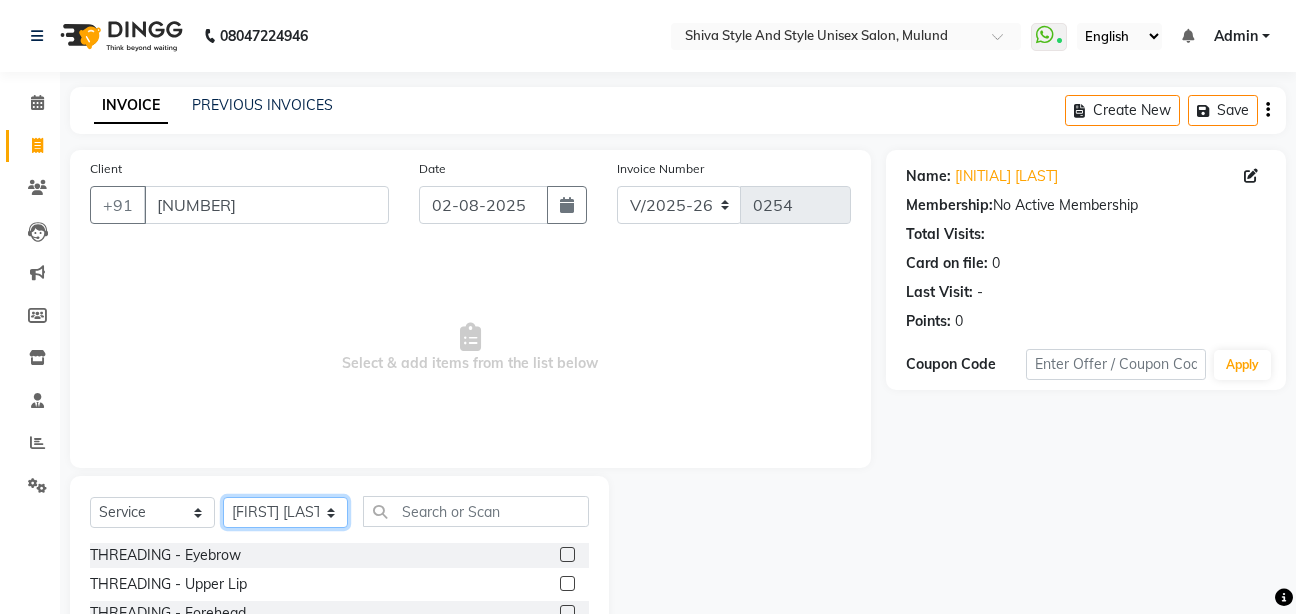 click on "Select Stylist [NAME] [NAME] [NAME] [NAME] [NAME] [NAME] [NAME] [NAME] [NAME] [NAME] [NAME] [NAME] [NAME] [NAME] [NAME] [NAME] [NAME] [NAME] [NAME]" 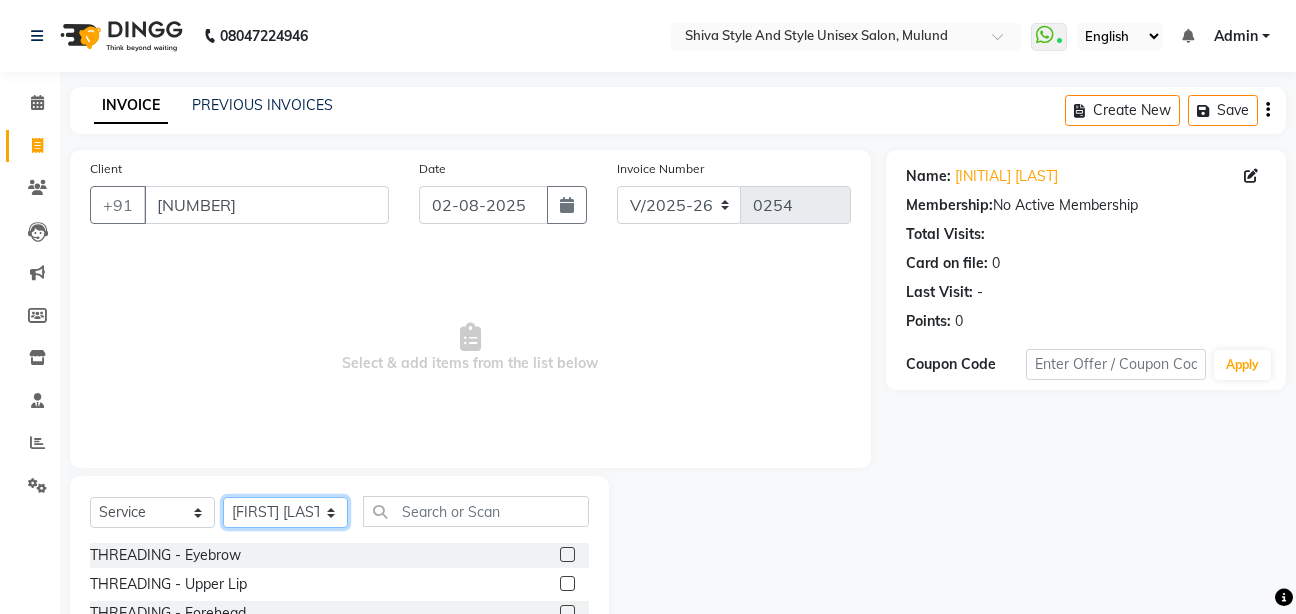 select on "65527" 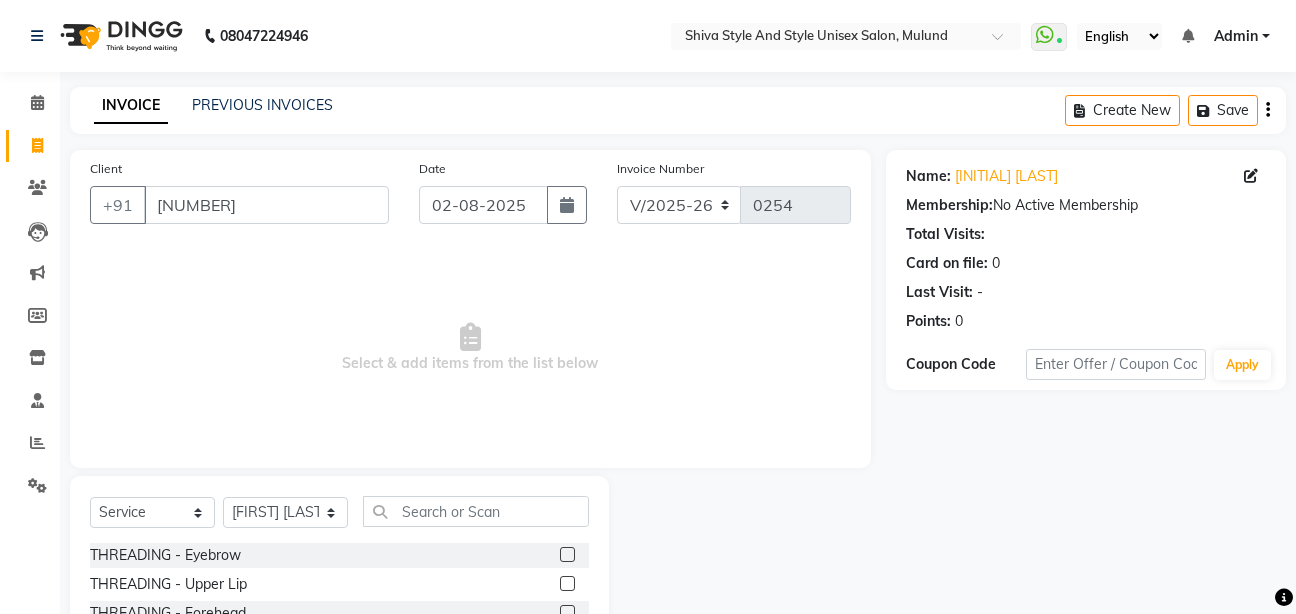 click on "Select & add items from the list below" at bounding box center [470, 348] 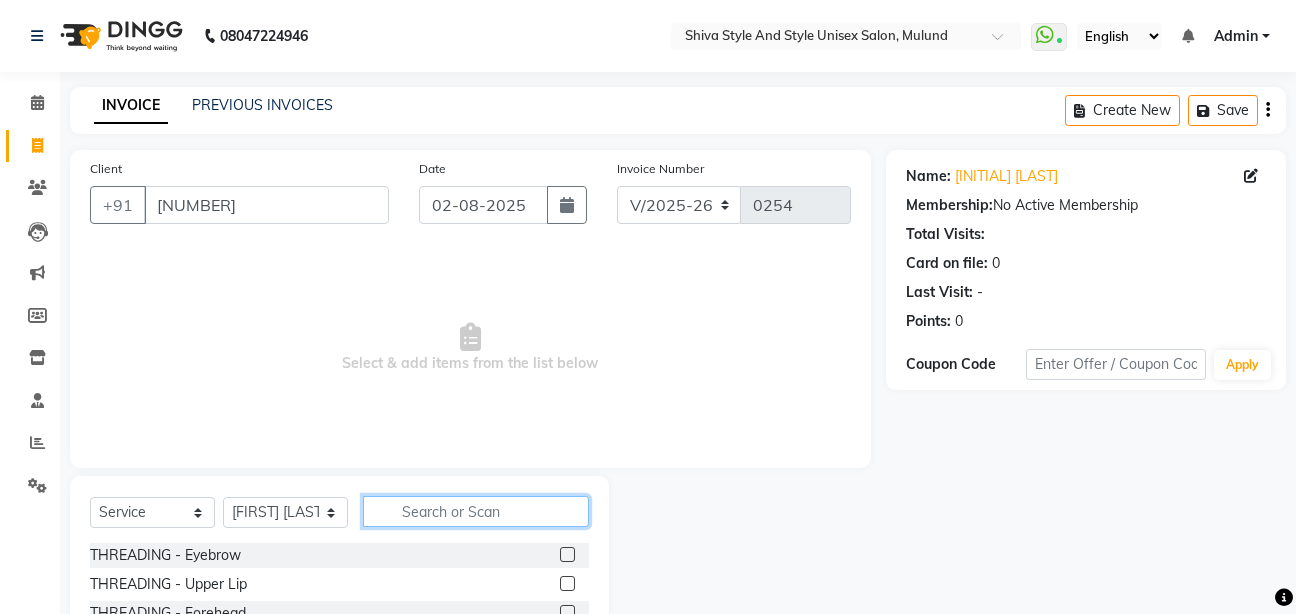 click 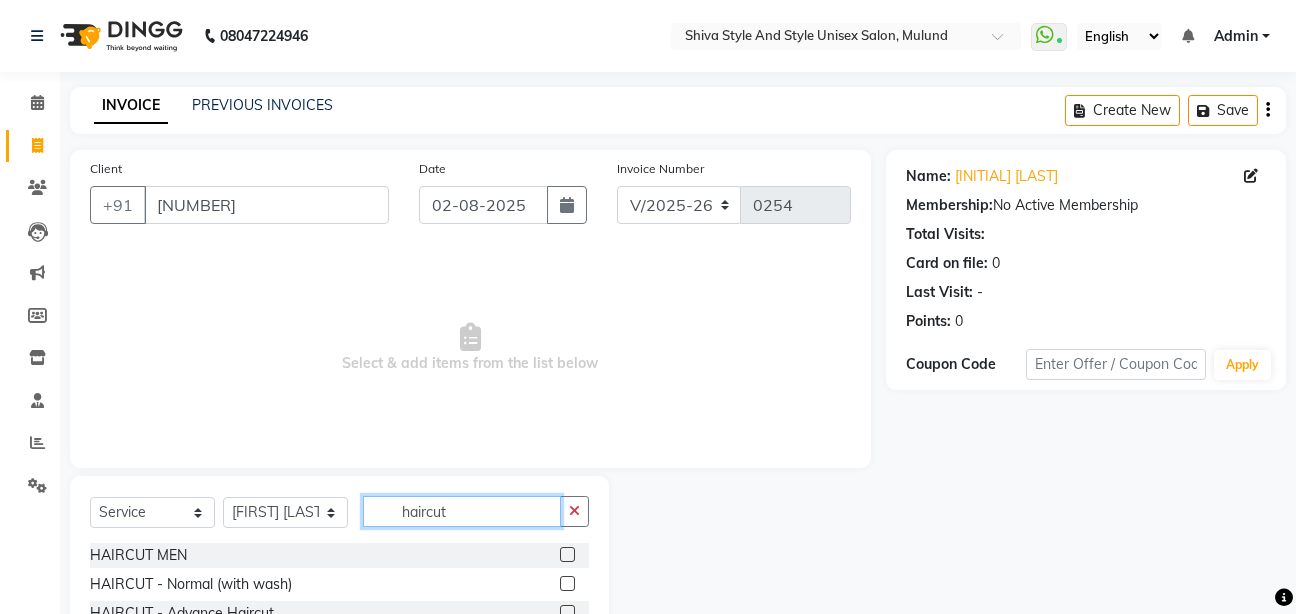 type on "haircut" 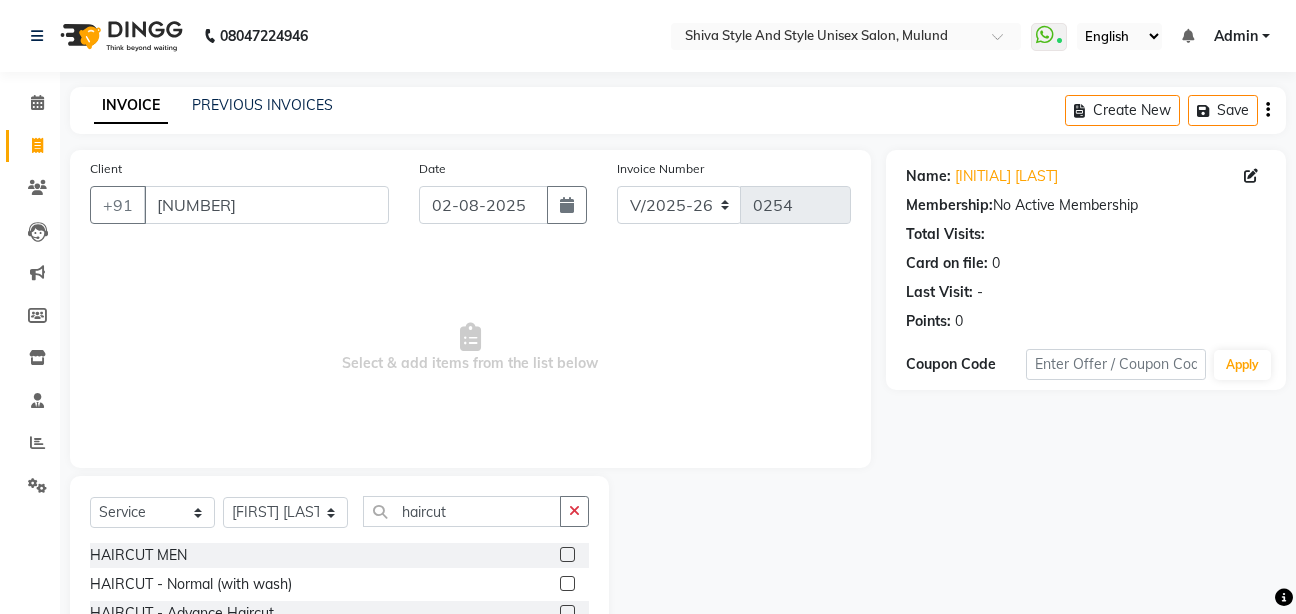 click 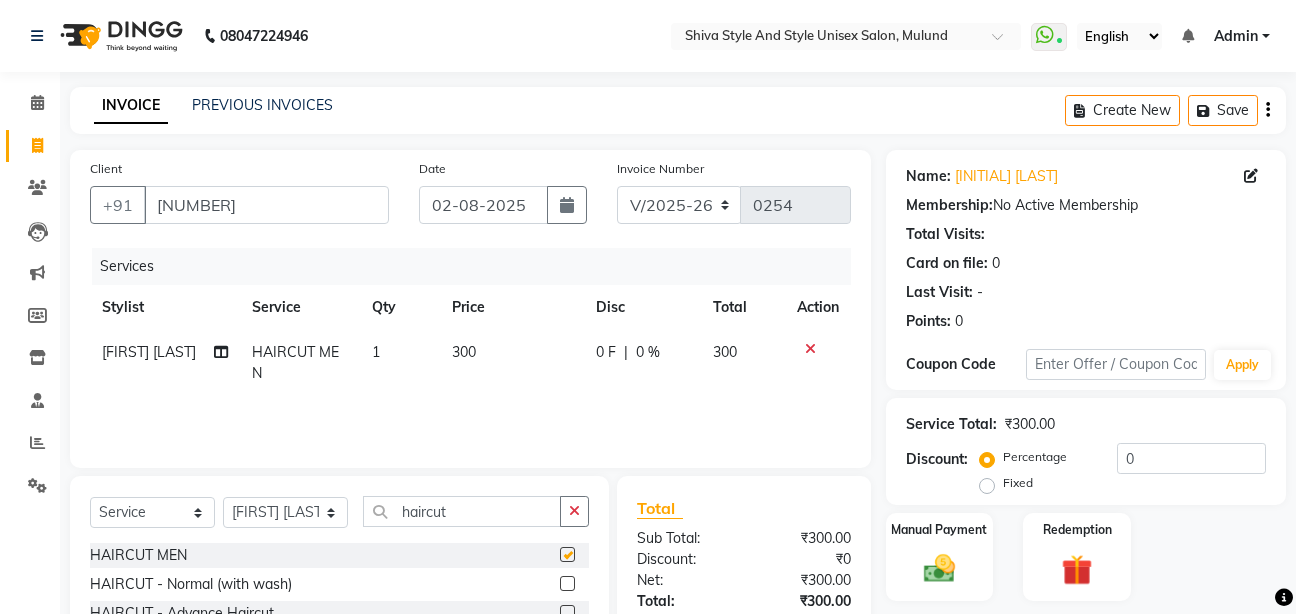 checkbox on "false" 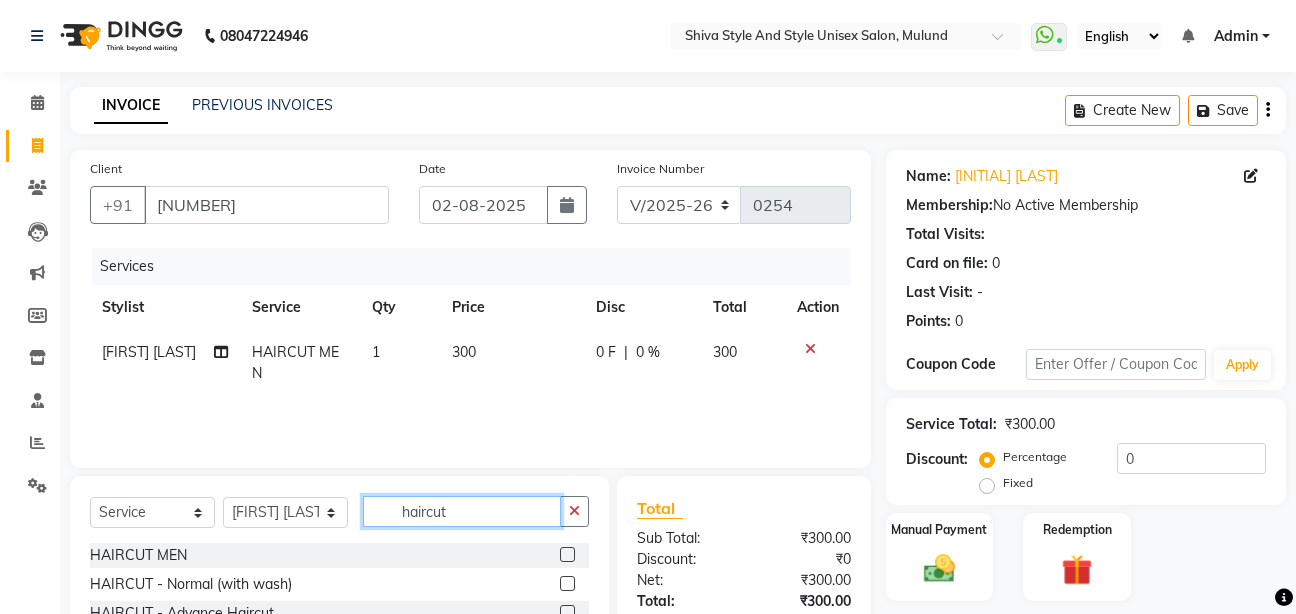 click on "haircut" 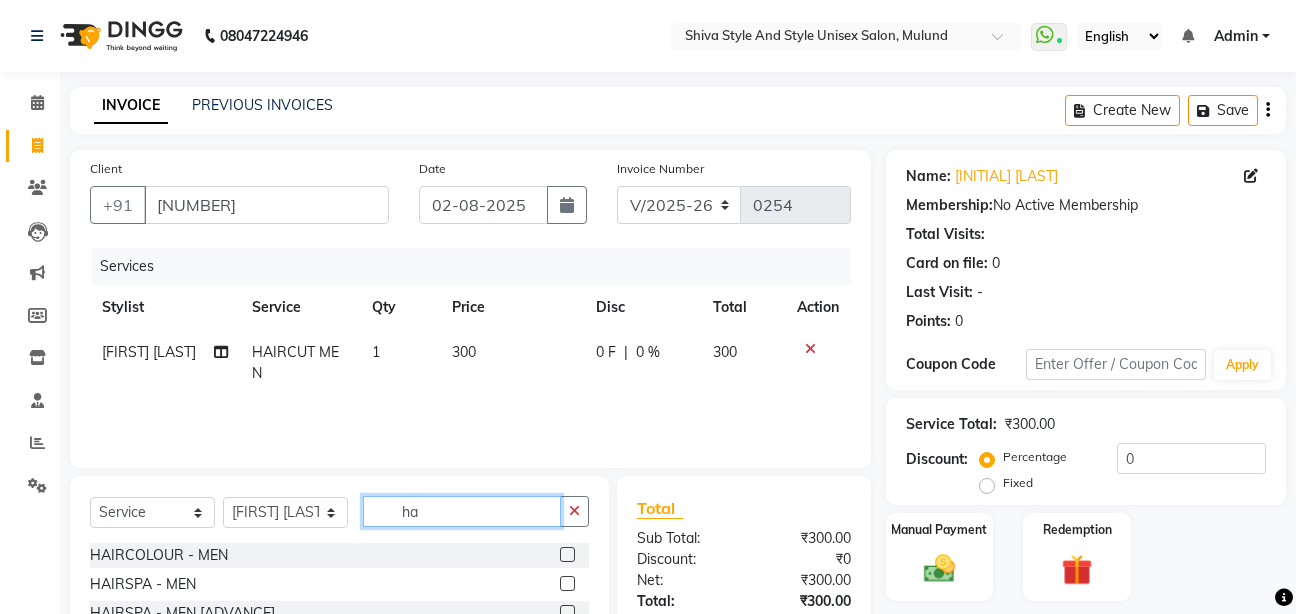 type on "h" 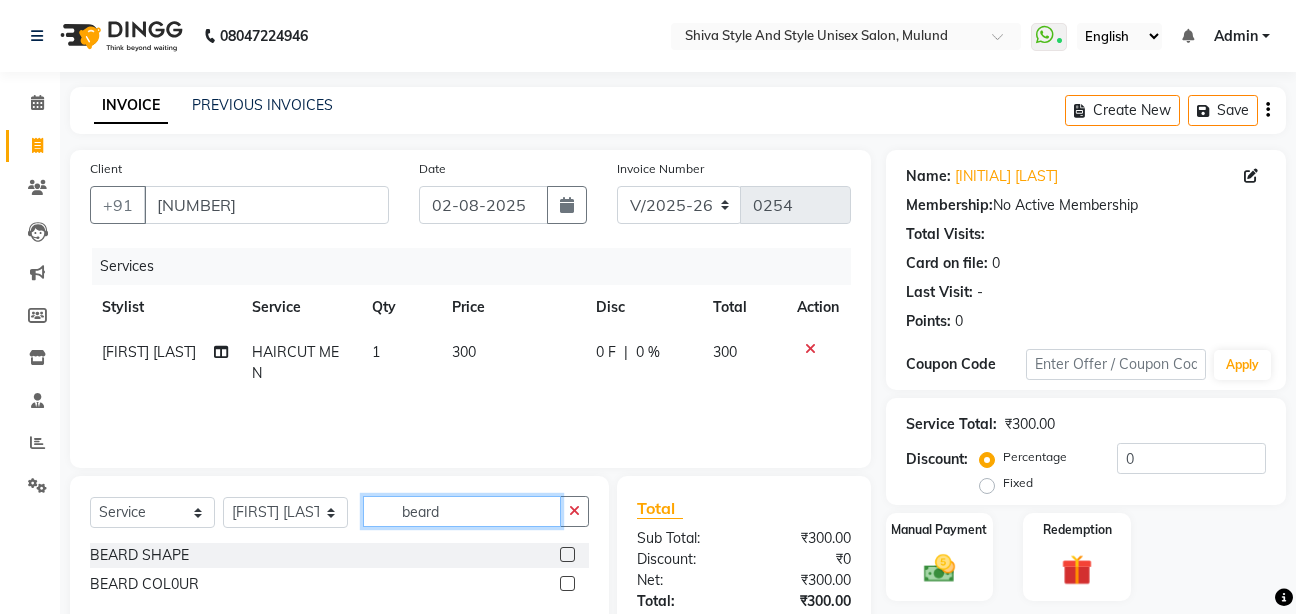 type on "beard" 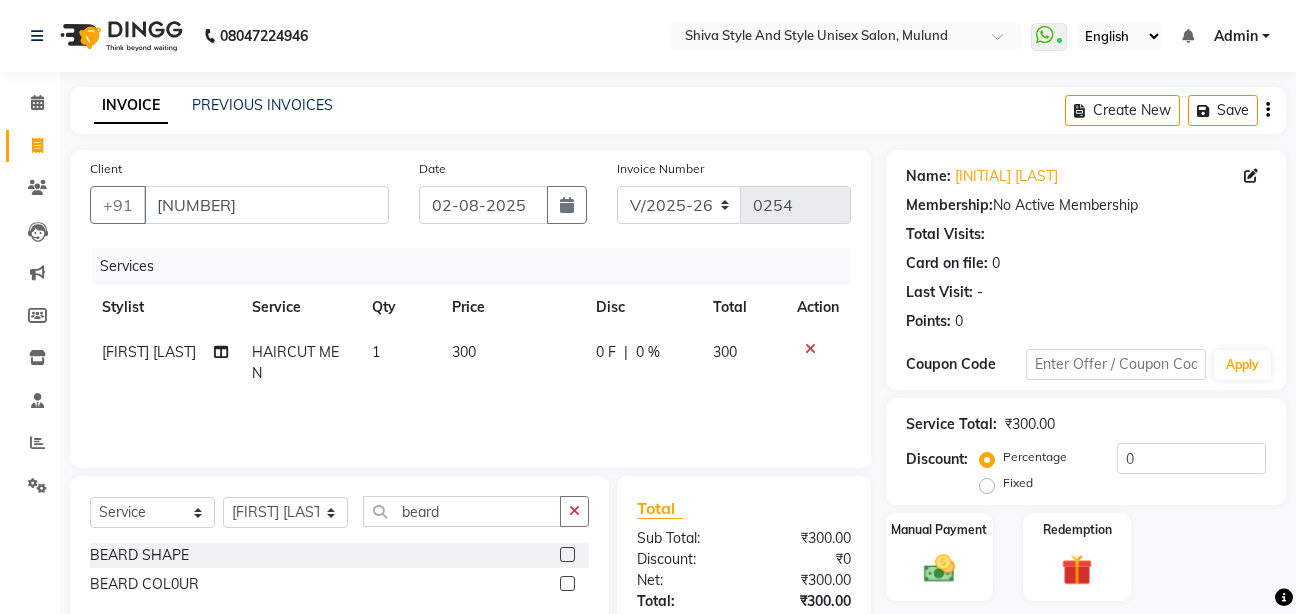 click 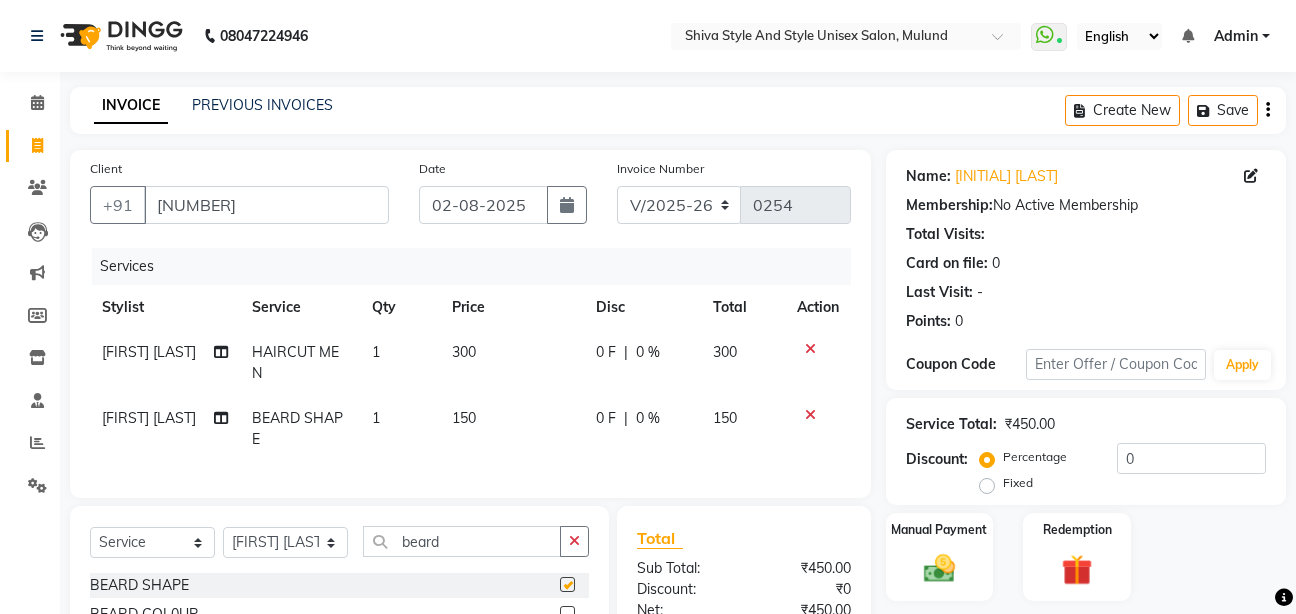 checkbox on "false" 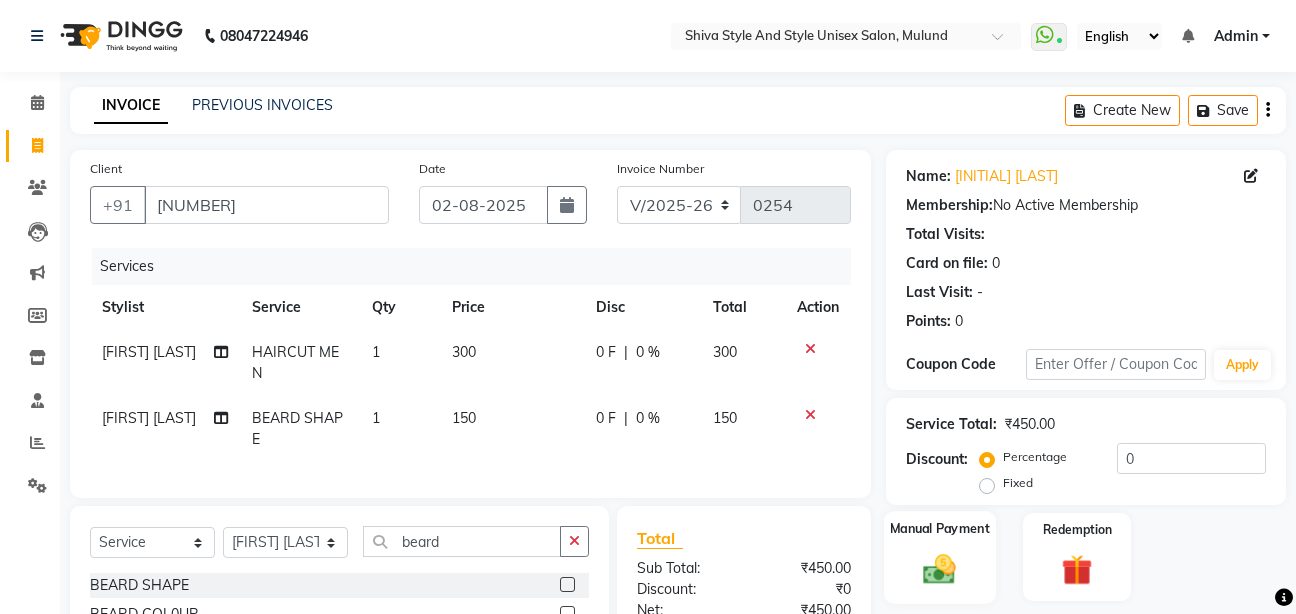 click on "Manual Payment" 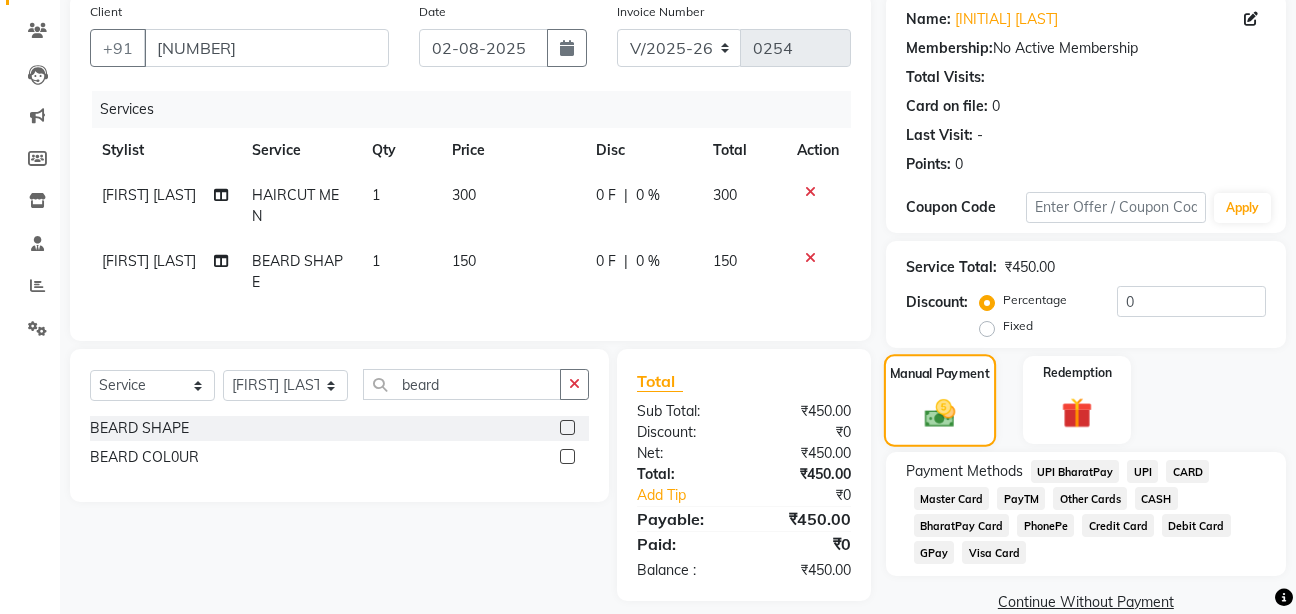 scroll, scrollTop: 188, scrollLeft: 0, axis: vertical 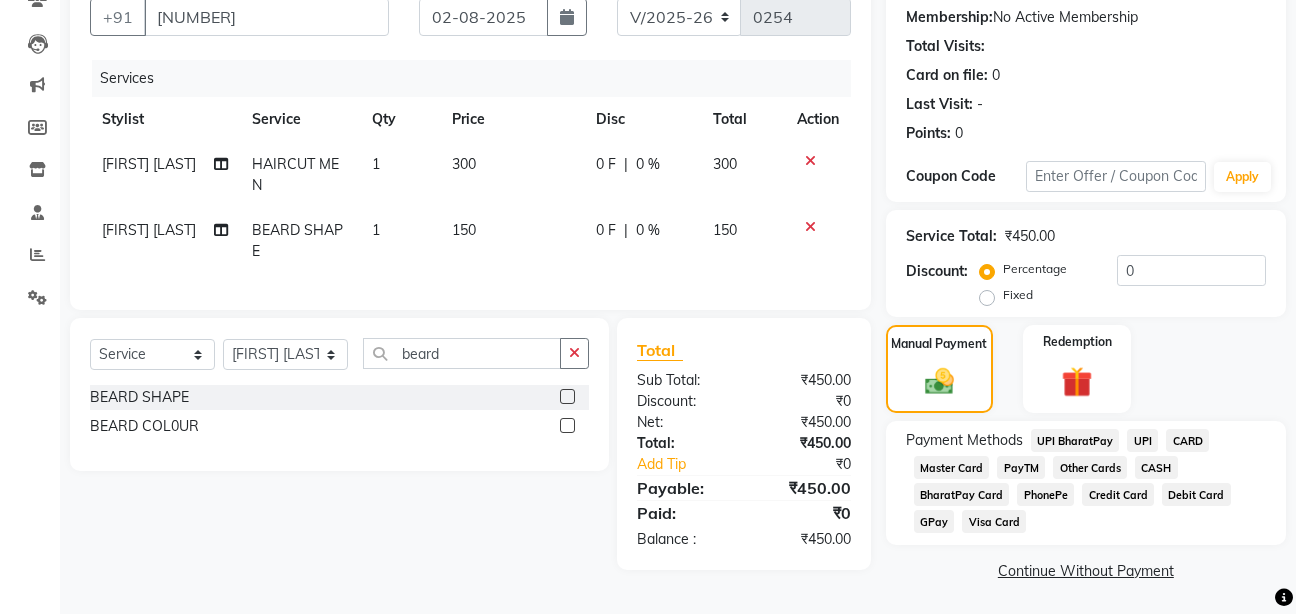 click on "GPay" 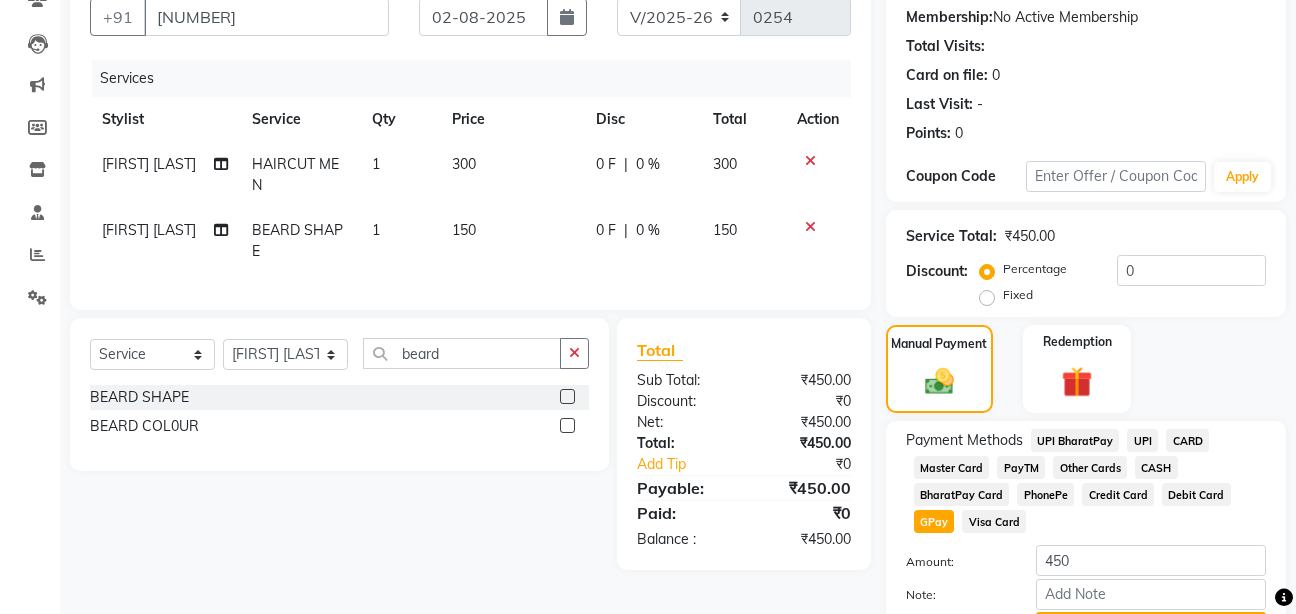 click on "CASH" 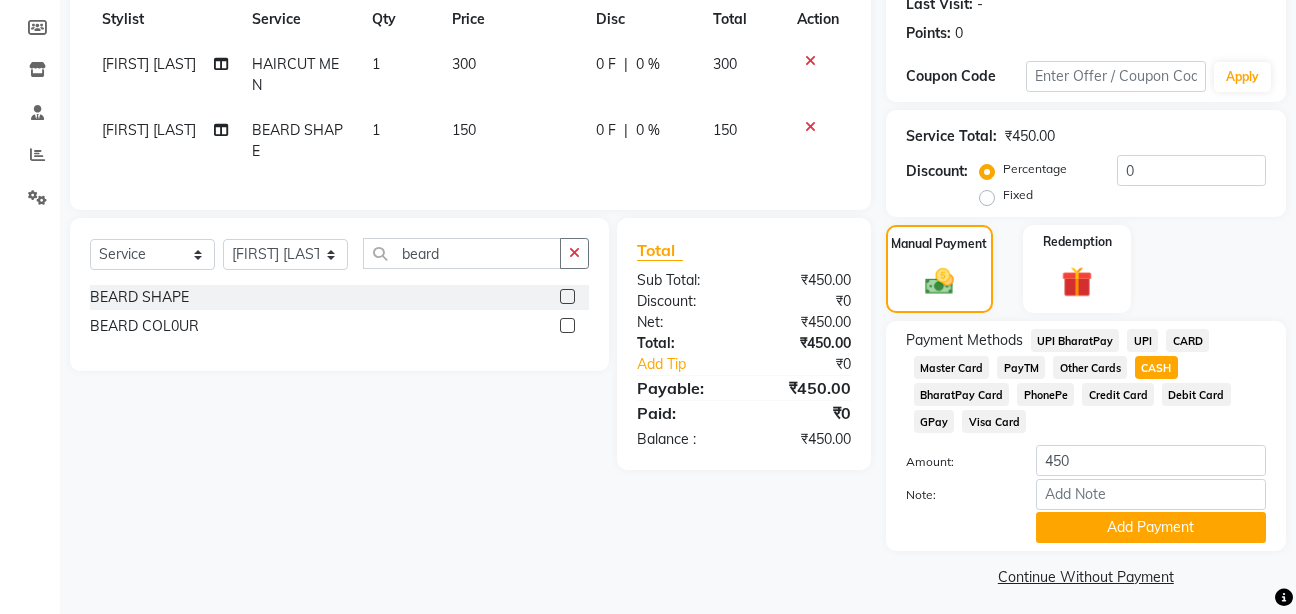 scroll, scrollTop: 296, scrollLeft: 0, axis: vertical 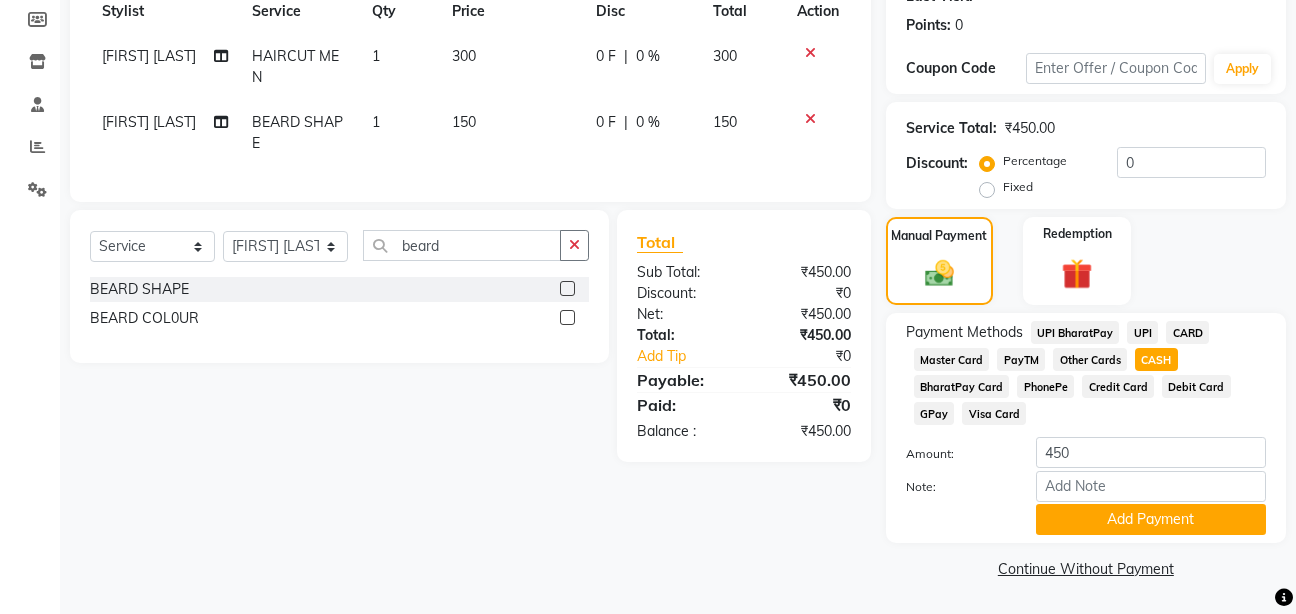click on "Note:" 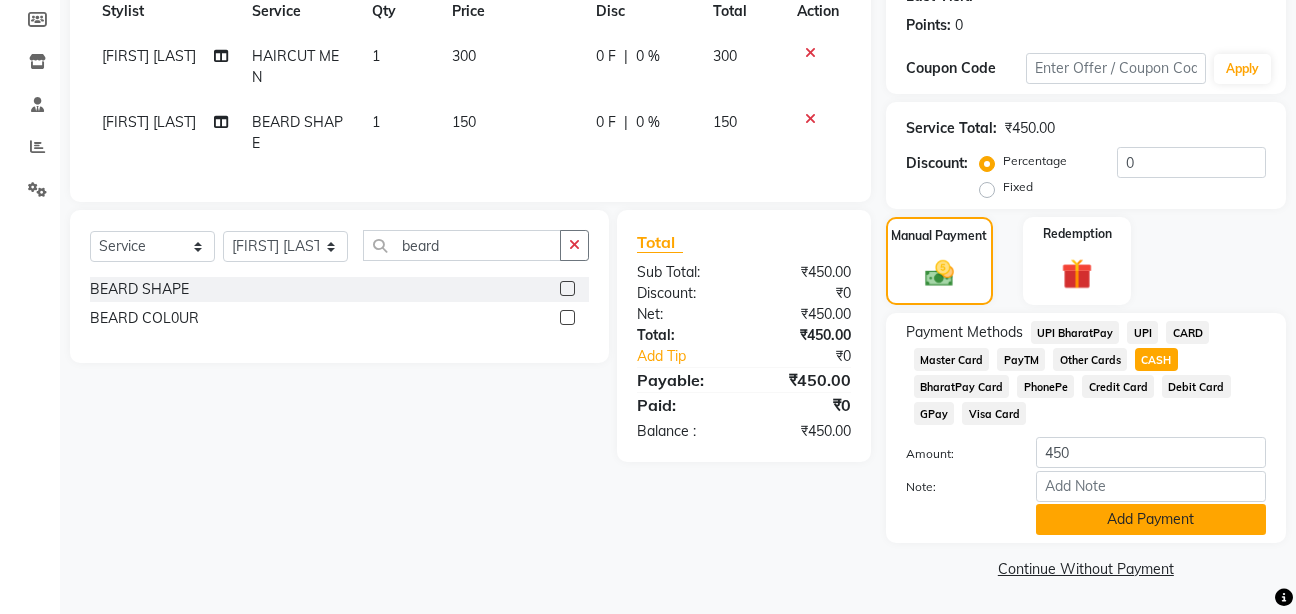 click on "Add Payment" 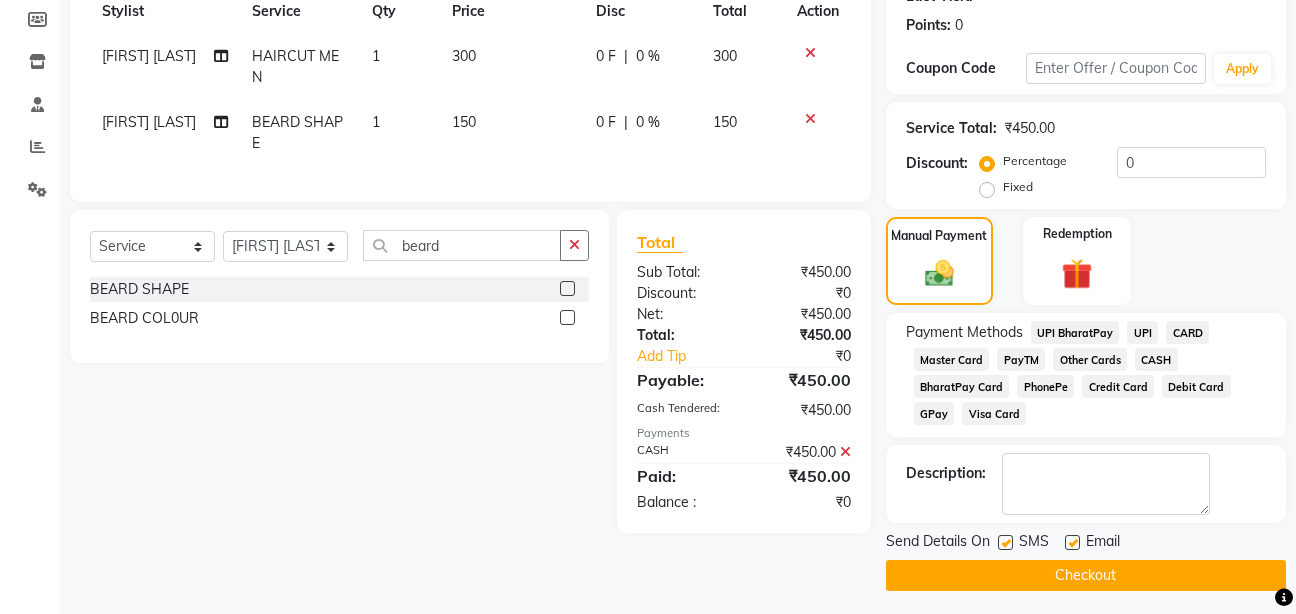 click on "Checkout" 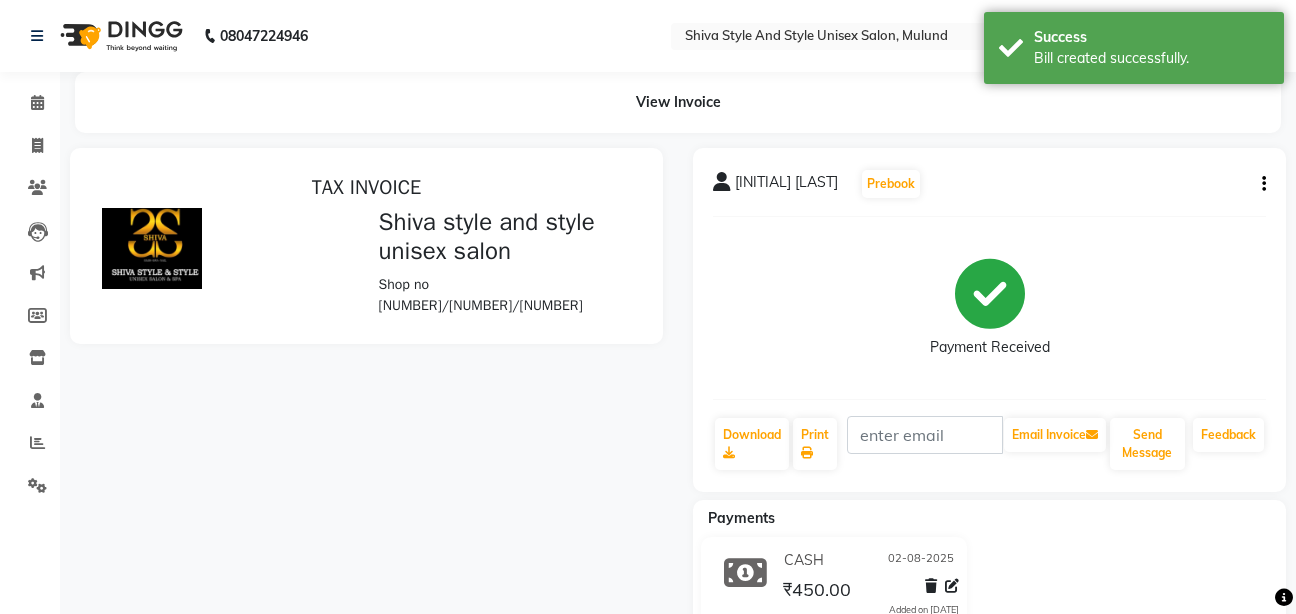 scroll, scrollTop: 0, scrollLeft: 0, axis: both 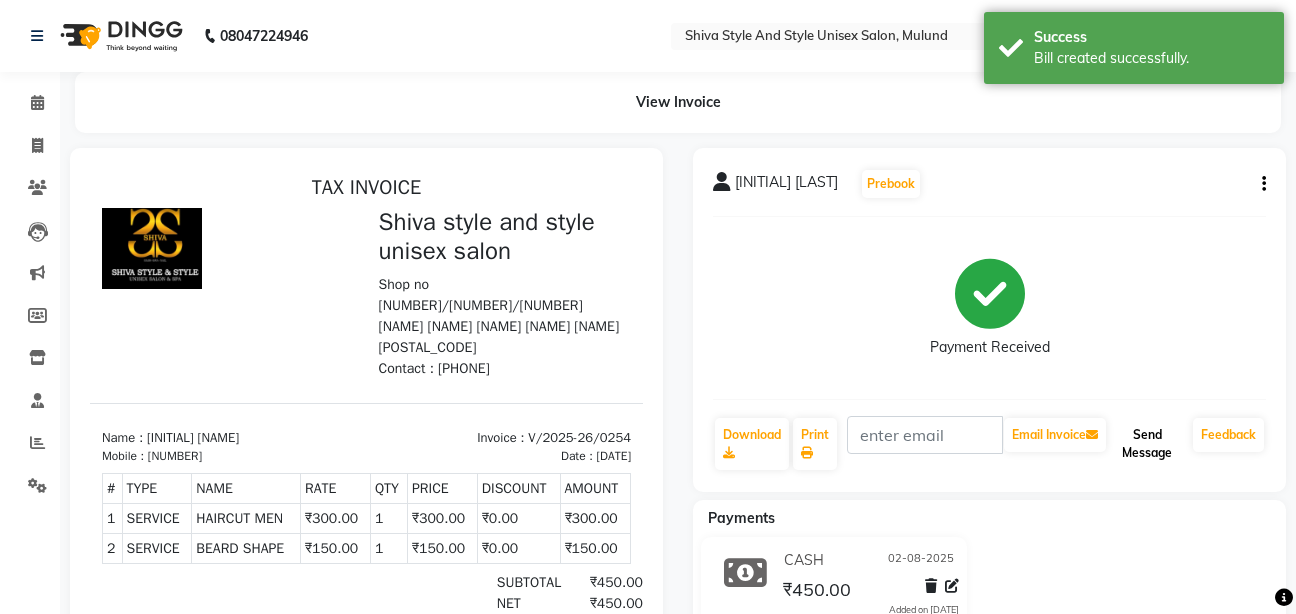 click on "Send Message" 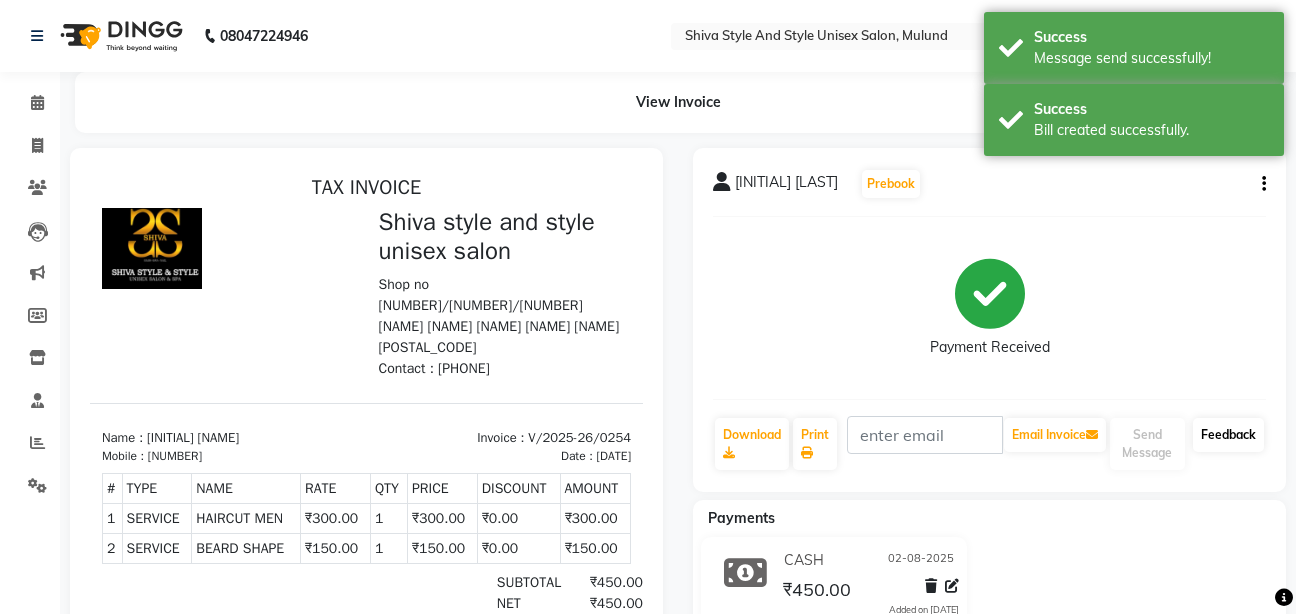 click on "Feedback" 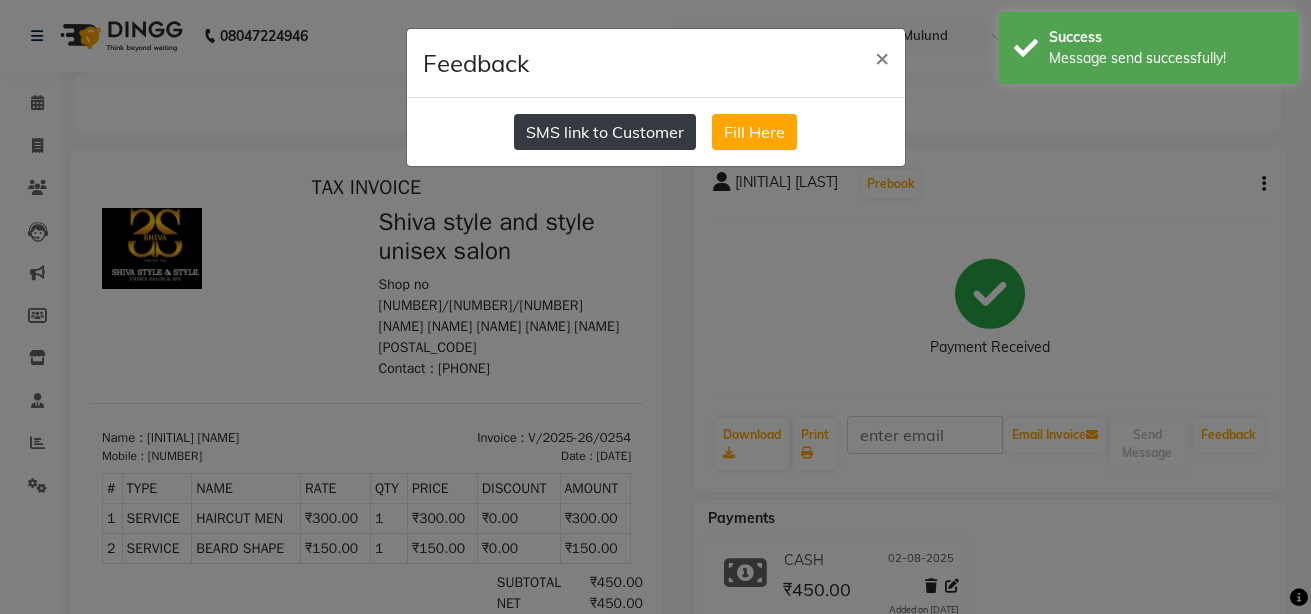 click on "SMS link to Customer" 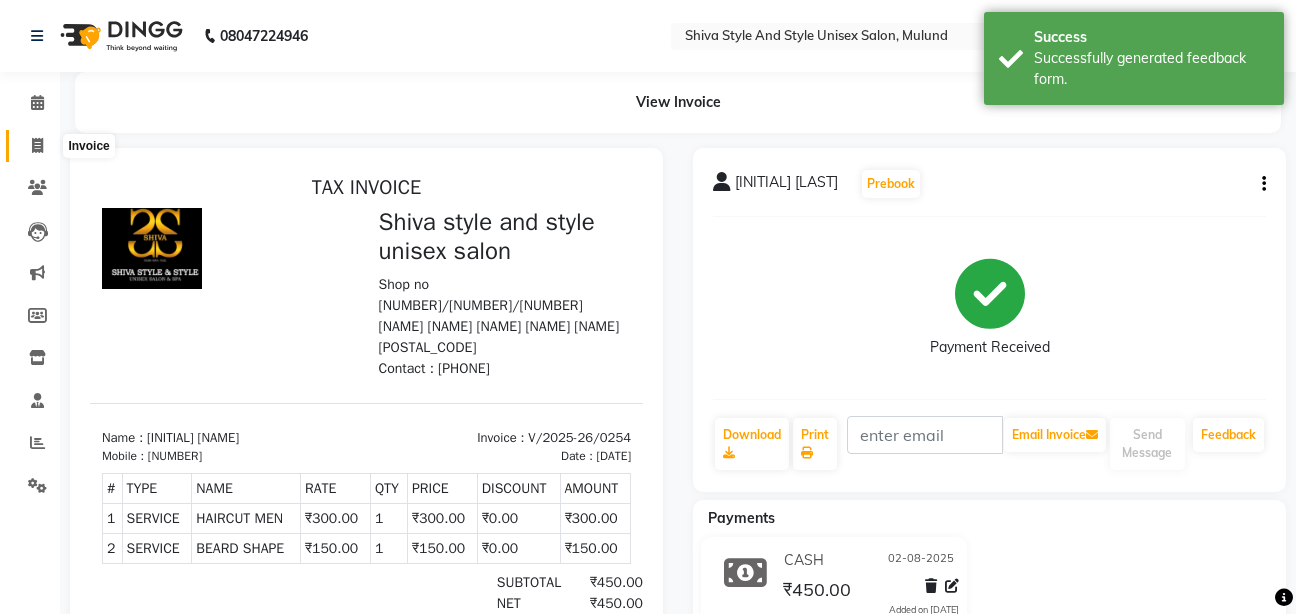click 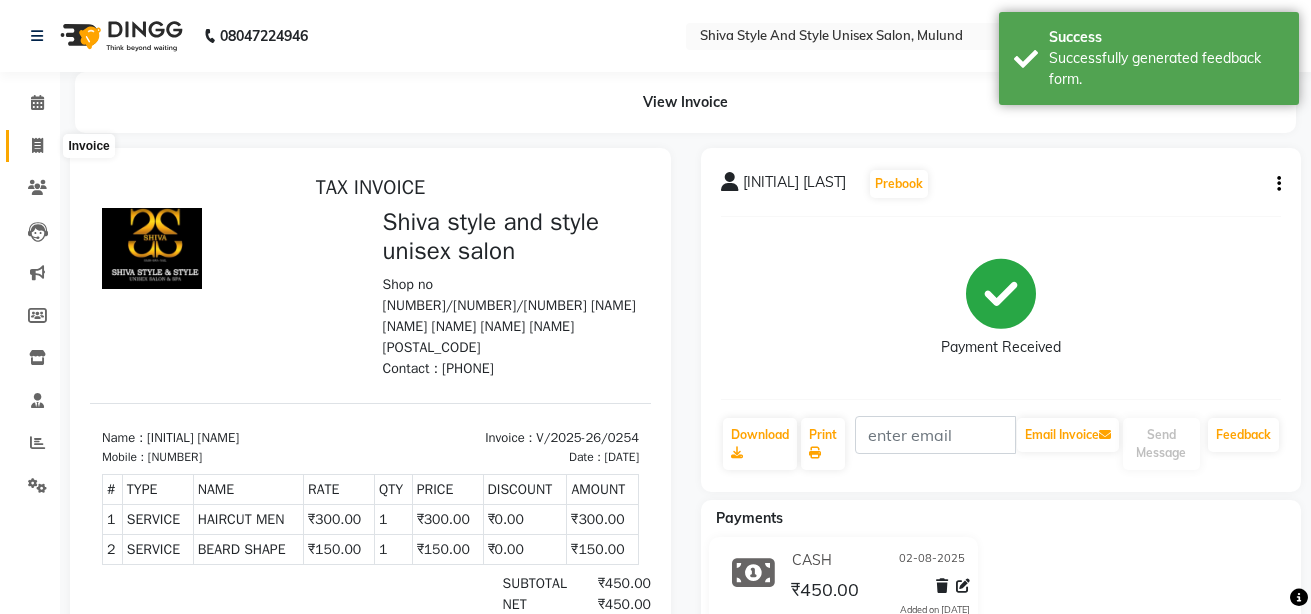 select on "service" 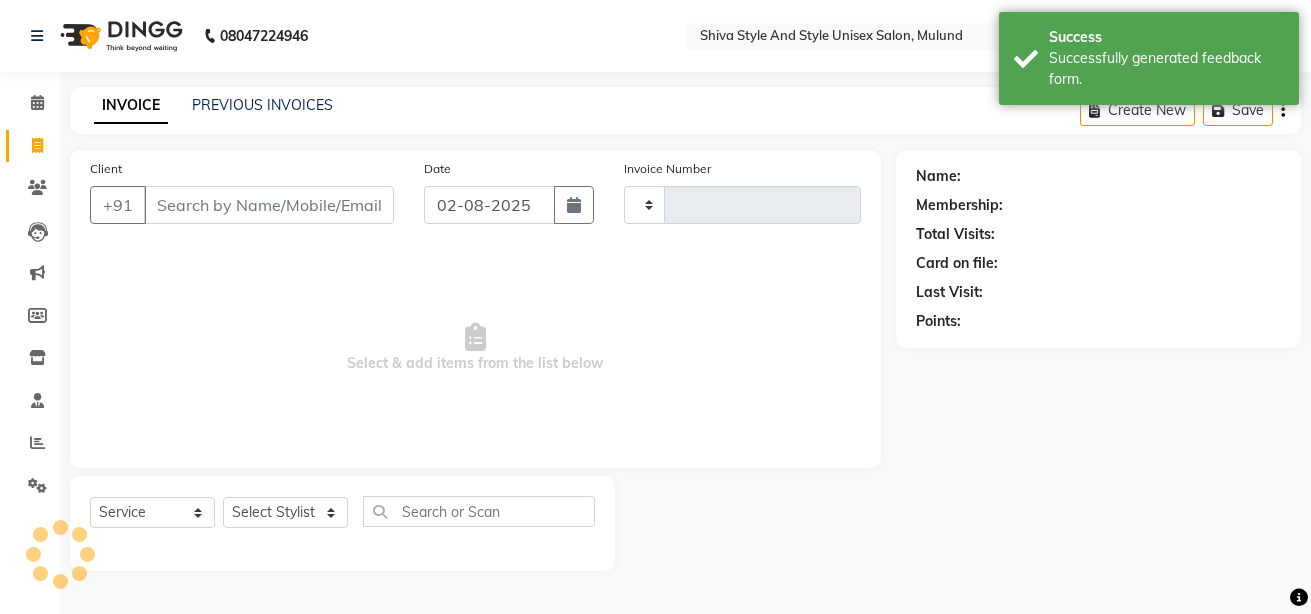 type on "0255" 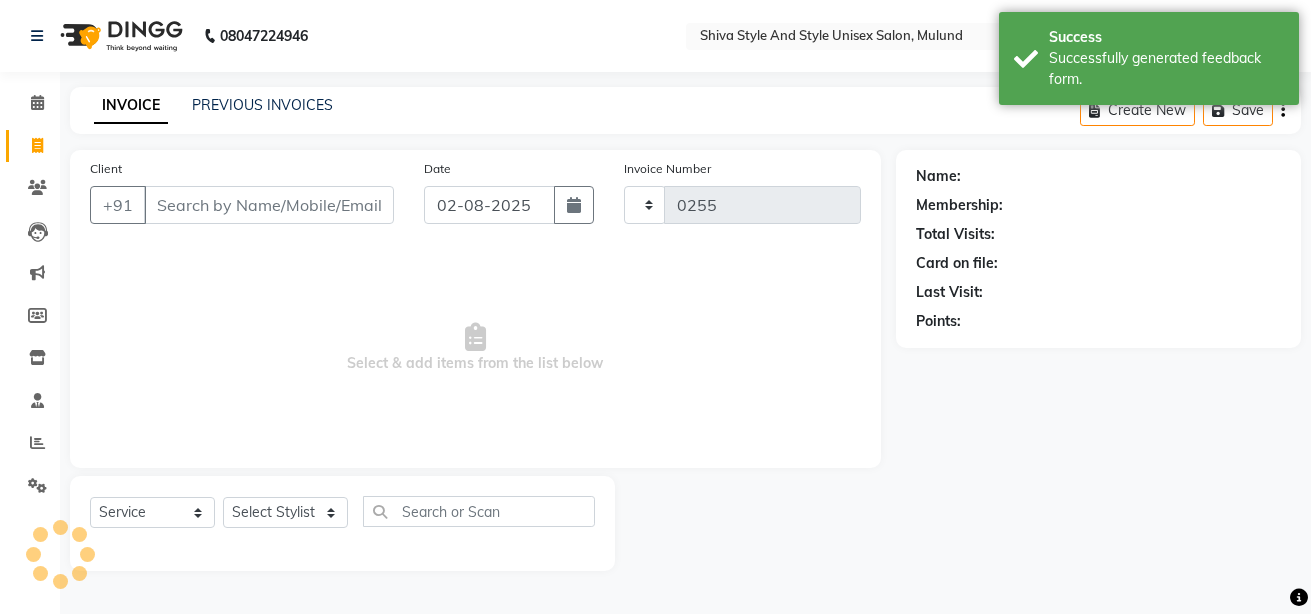 select on "7455" 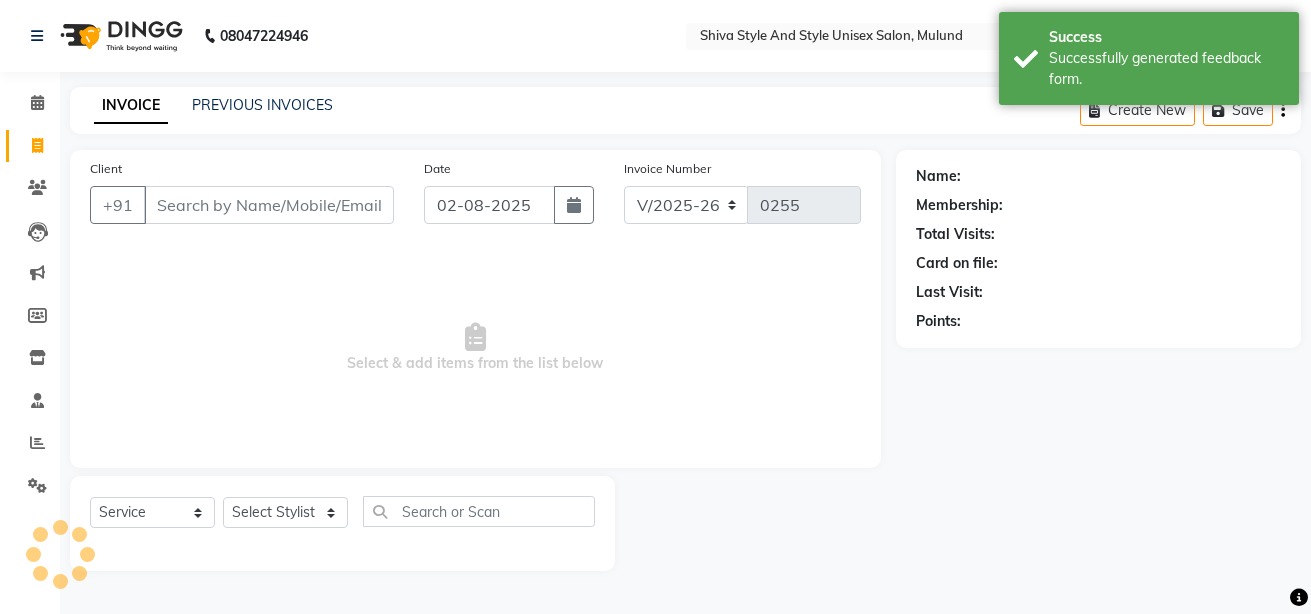 click on "Client" at bounding box center [269, 205] 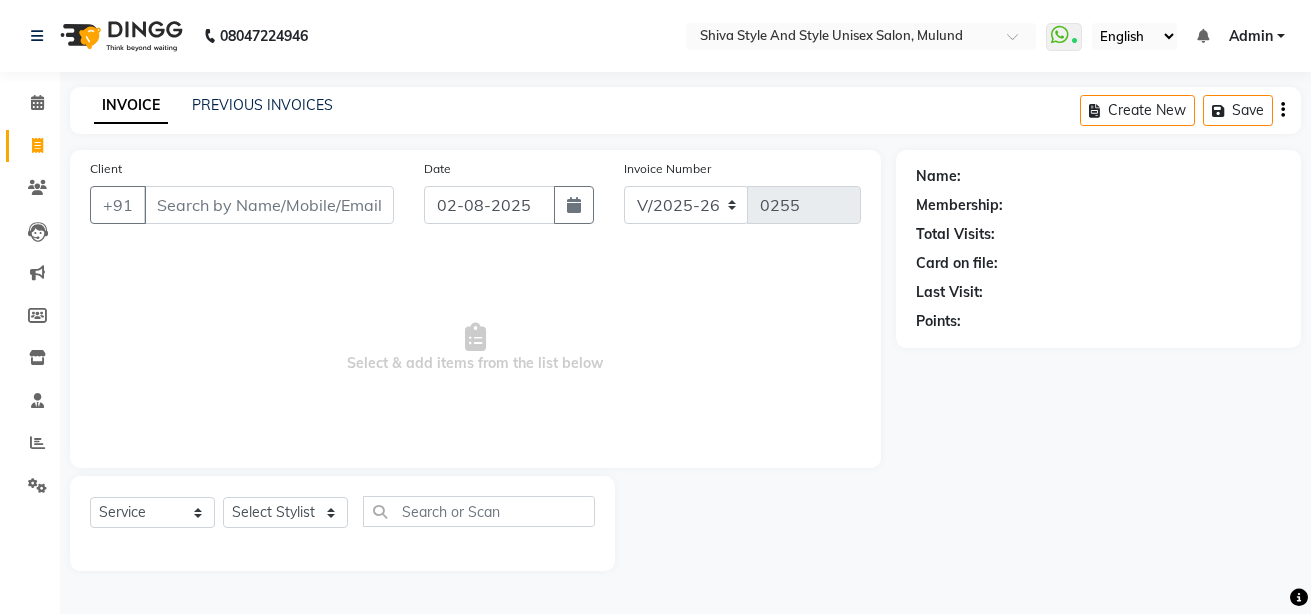 click on "Client" at bounding box center (269, 205) 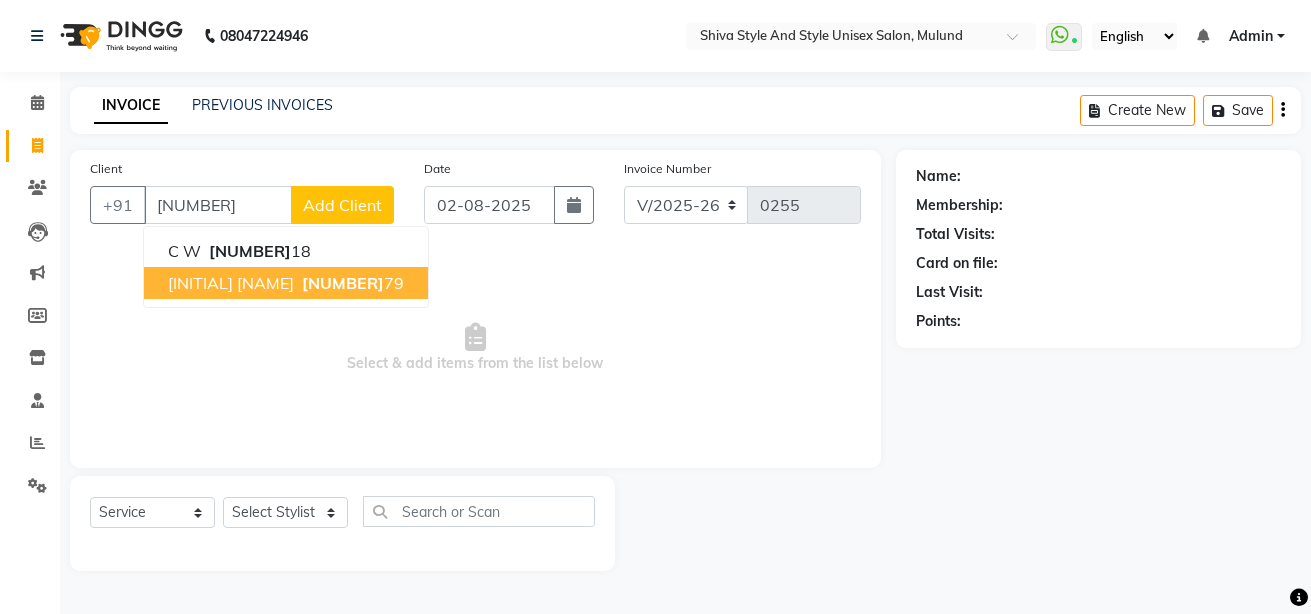 click on "[INITIAL] [NAME] [NUMBER] [NUMBER]" at bounding box center (286, 283) 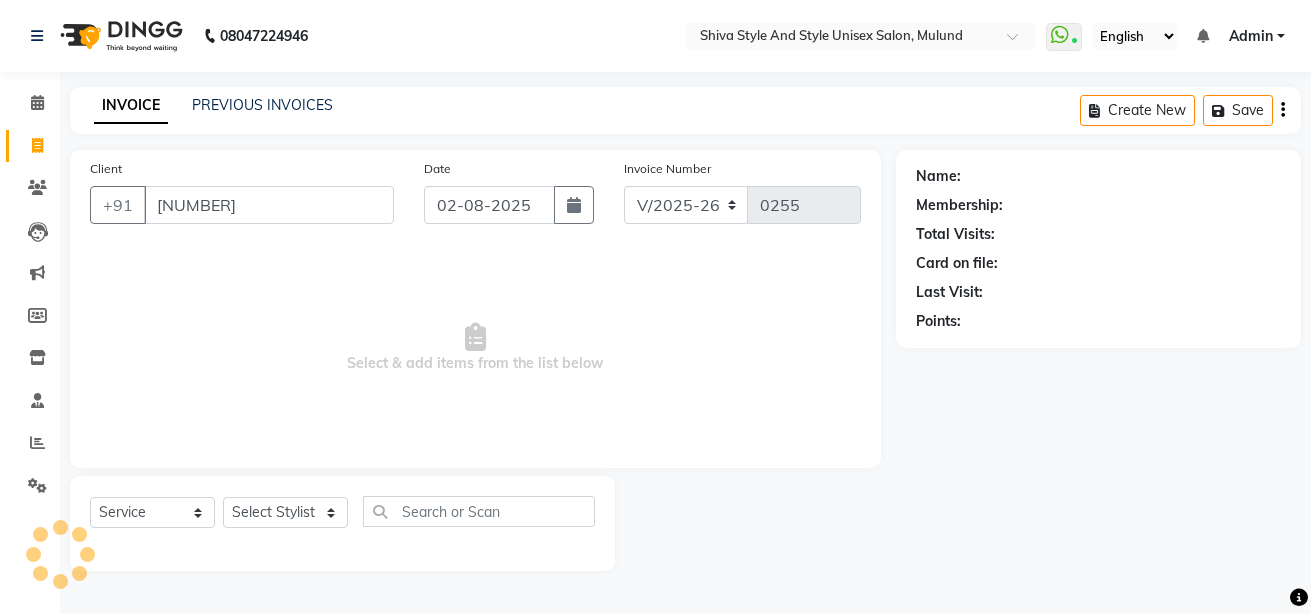 type on "[NUMBER]" 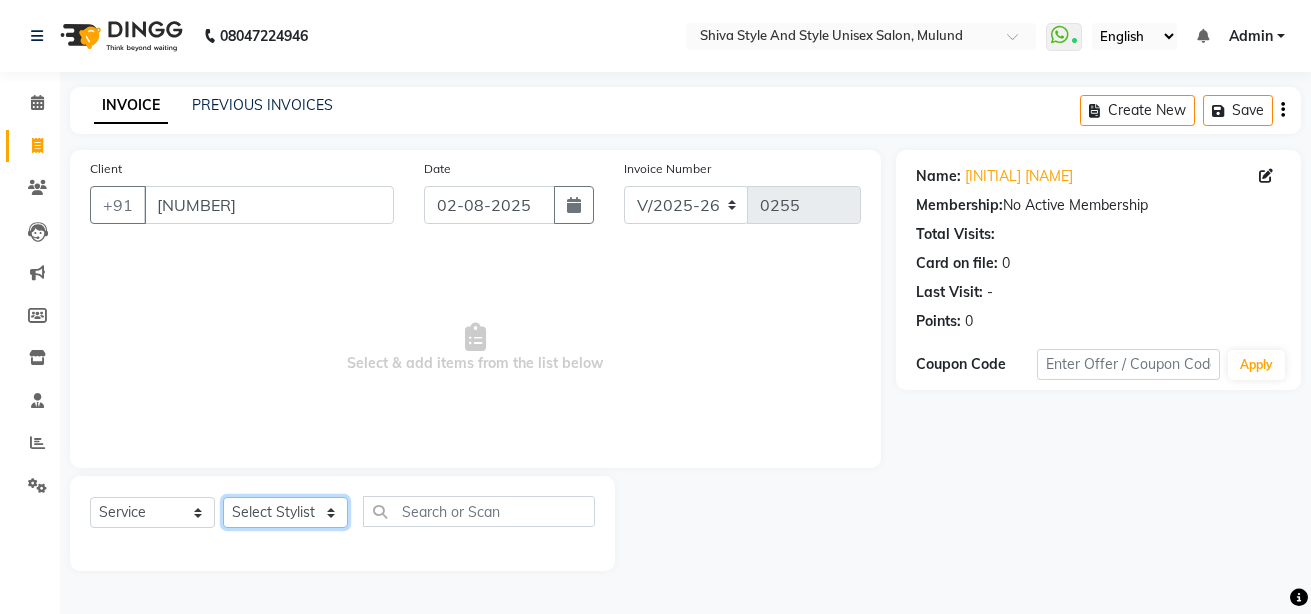 click on "Select Stylist [NAME] [NAME] [NAME] [NAME] [NAME] [NAME] [NAME] [NAME] [NAME] [NAME] [NAME] [NAME] [NAME] [NAME] [NAME] [NAME] [NAME] [NAME] [NAME]" 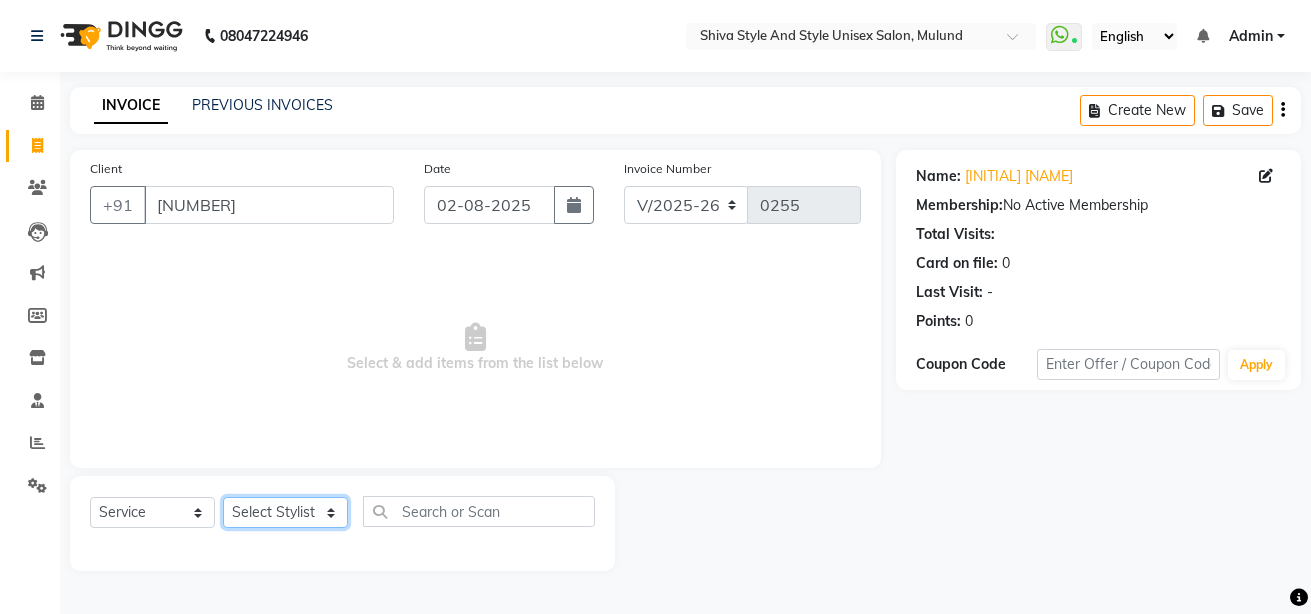 select on "65532" 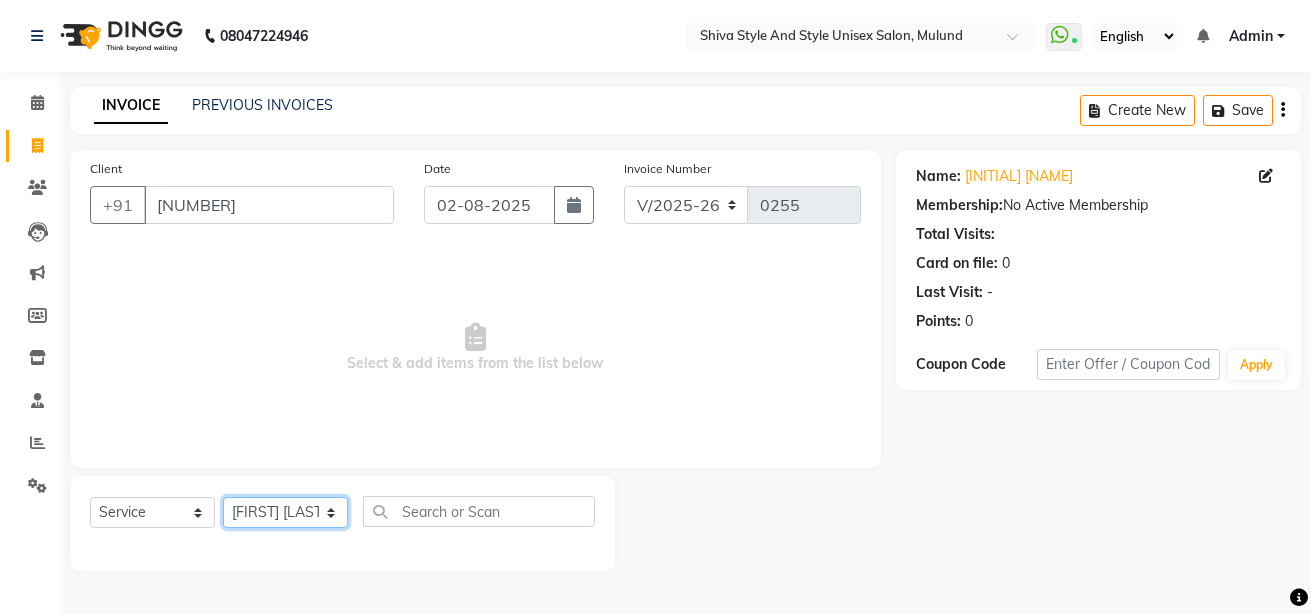 click on "Select Stylist [NAME] [NAME] [NAME] [NAME] [NAME] [NAME] [NAME] [NAME] [NAME] [NAME] [NAME] [NAME] [NAME] [NAME] [NAME] [NAME] [NAME] [NAME] [NAME]" 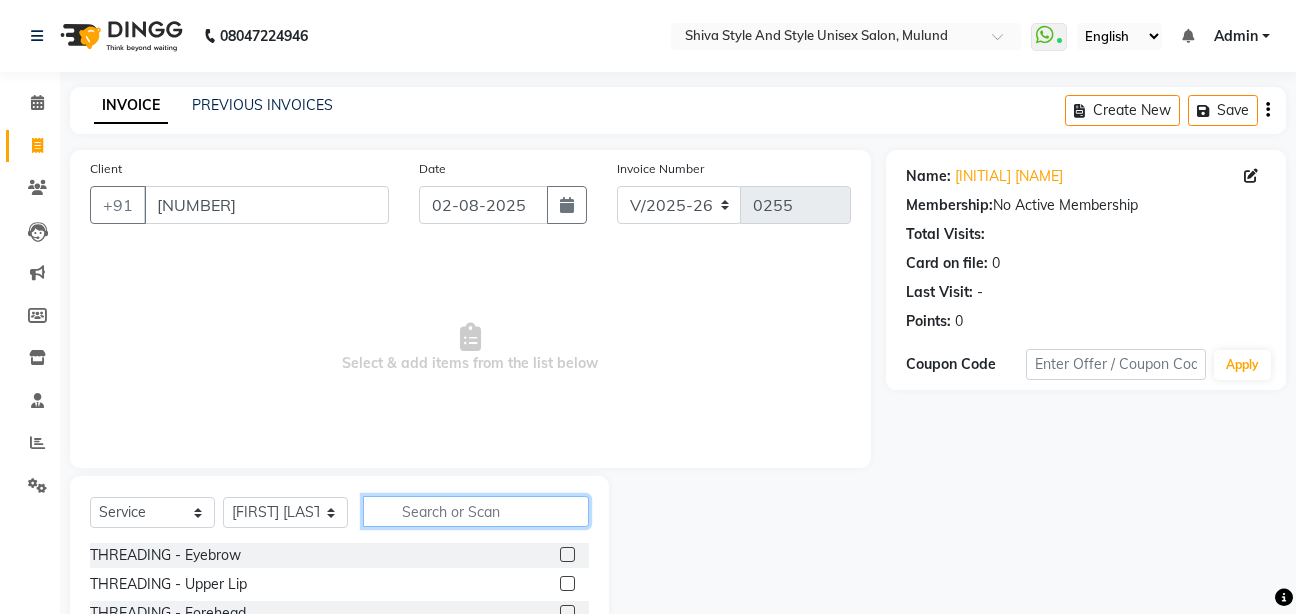 click 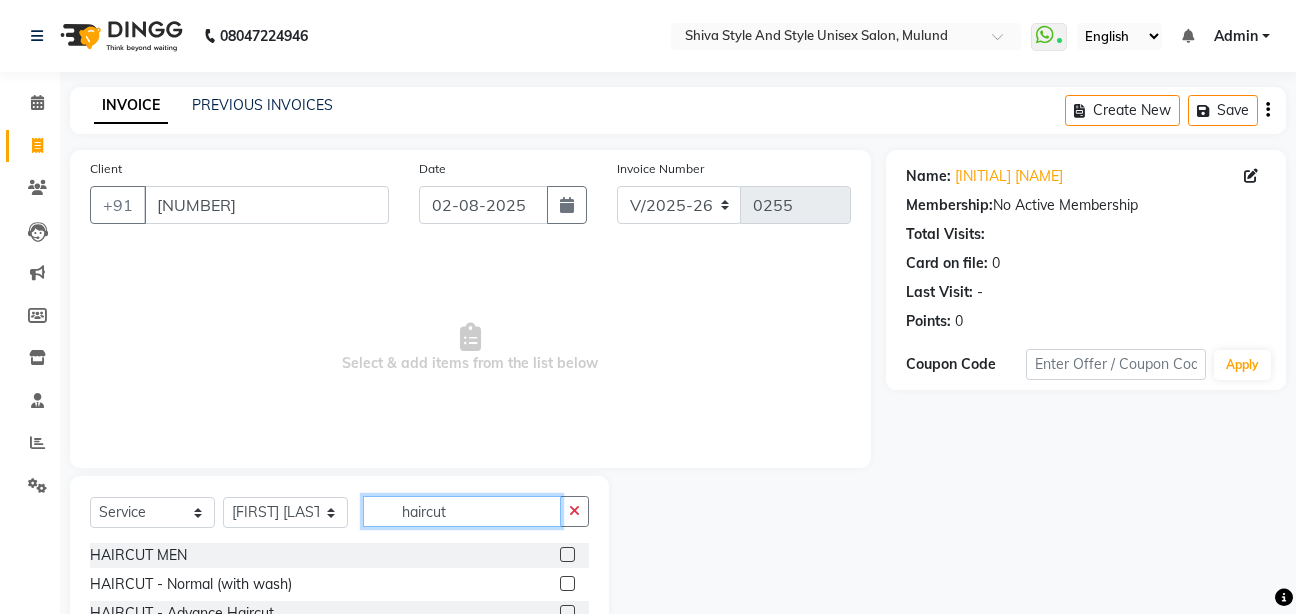 type on "haircut" 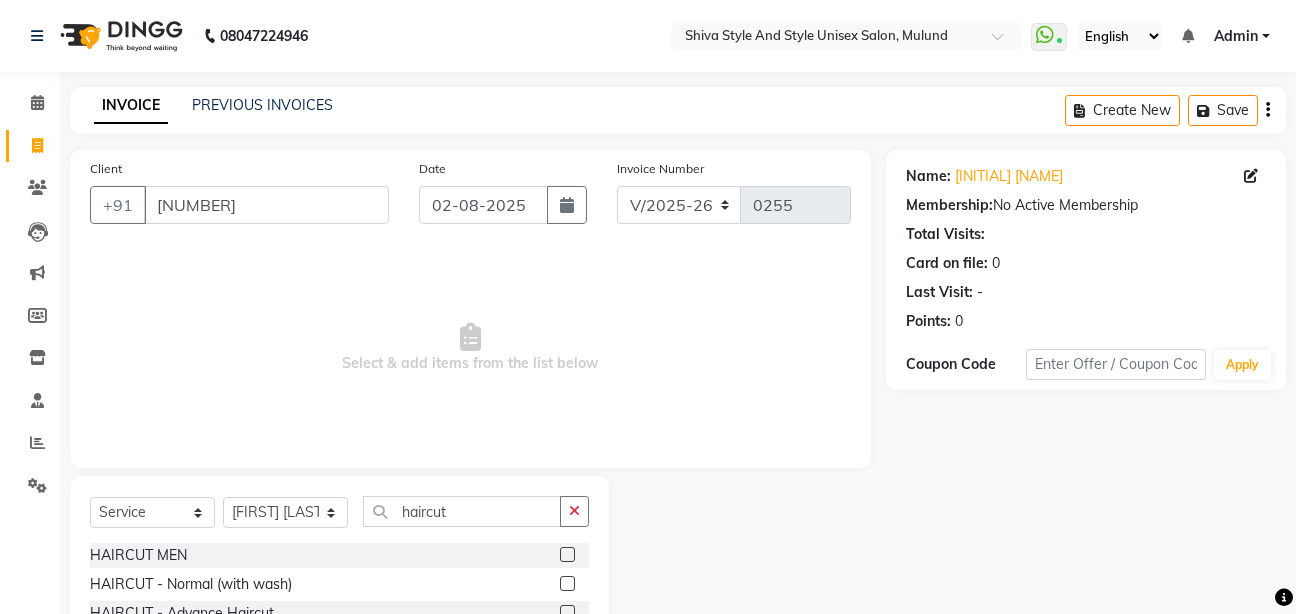click 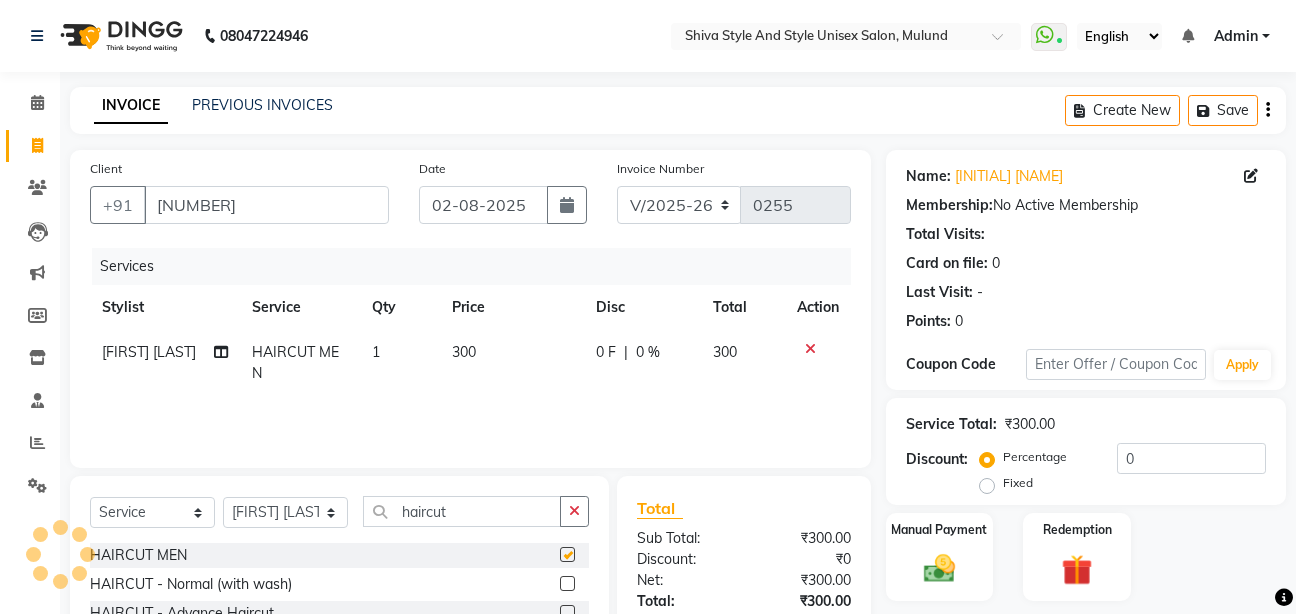 checkbox on "false" 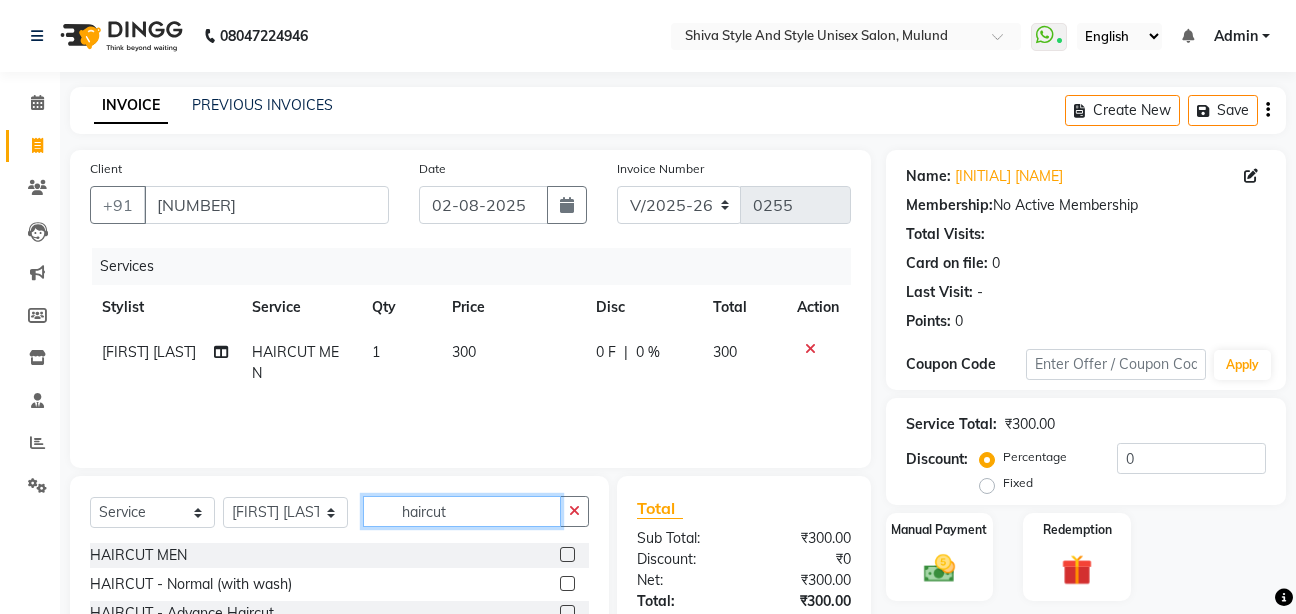 click on "haircut" 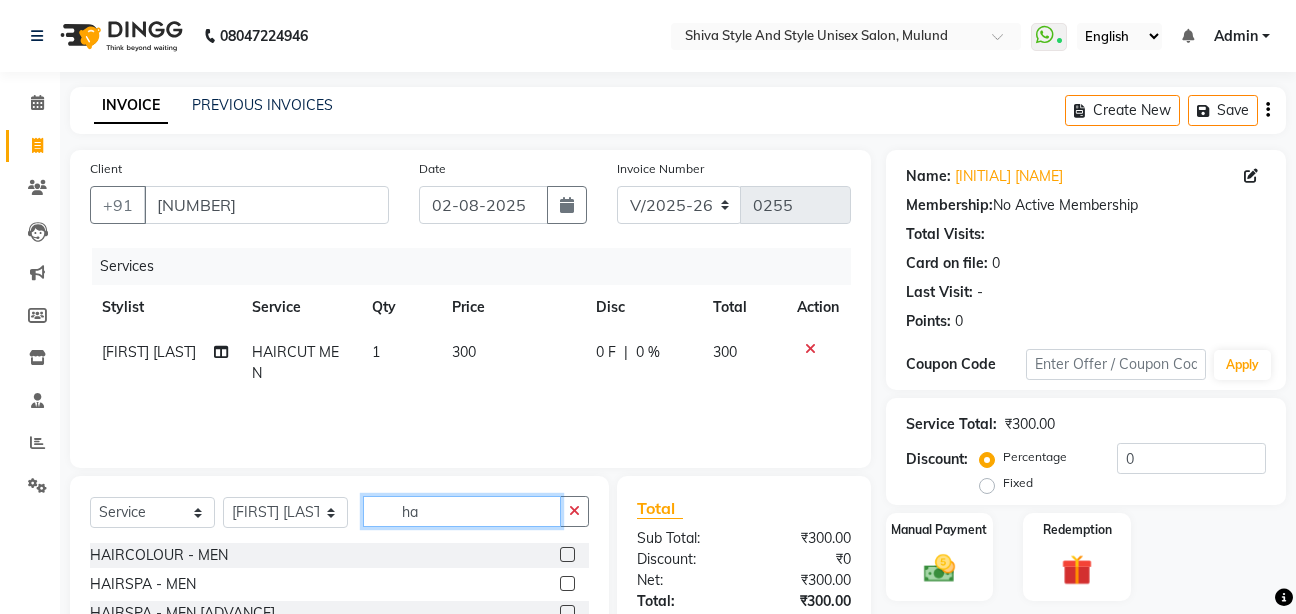 type on "h" 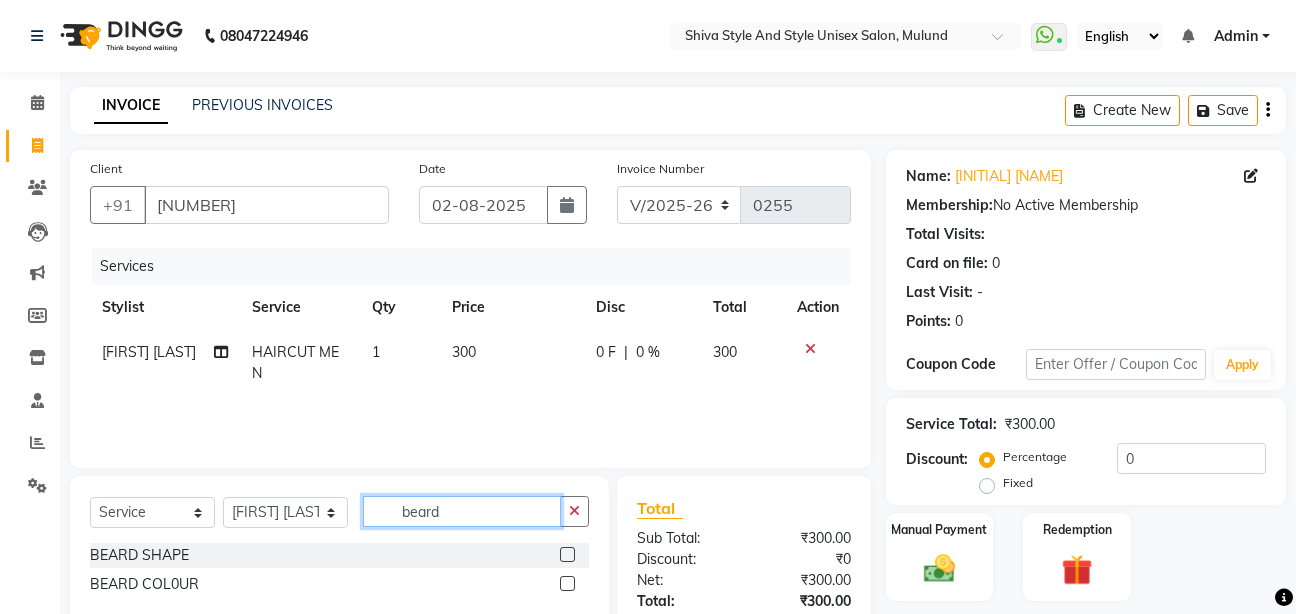 type on "beard" 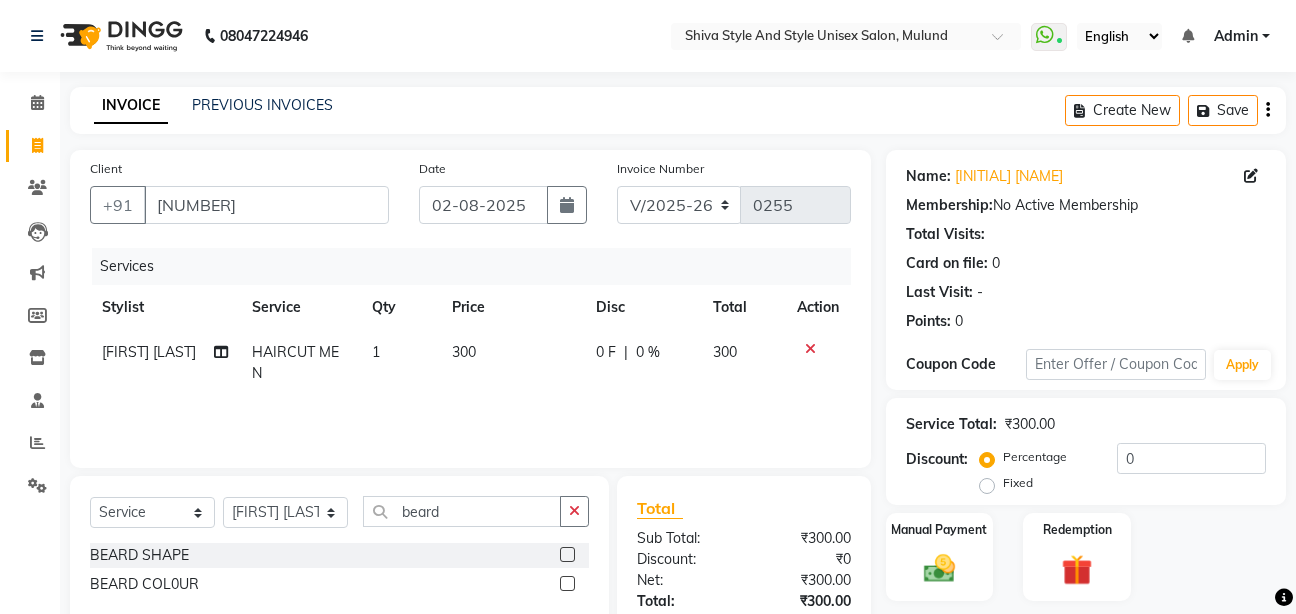 click 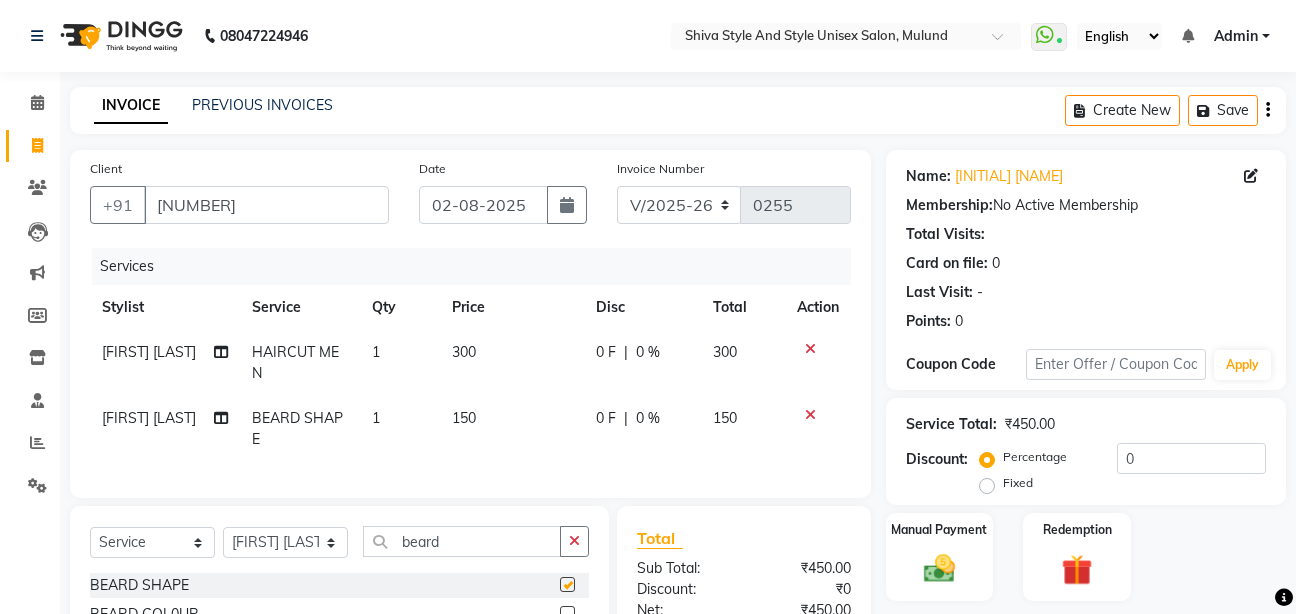 checkbox on "false" 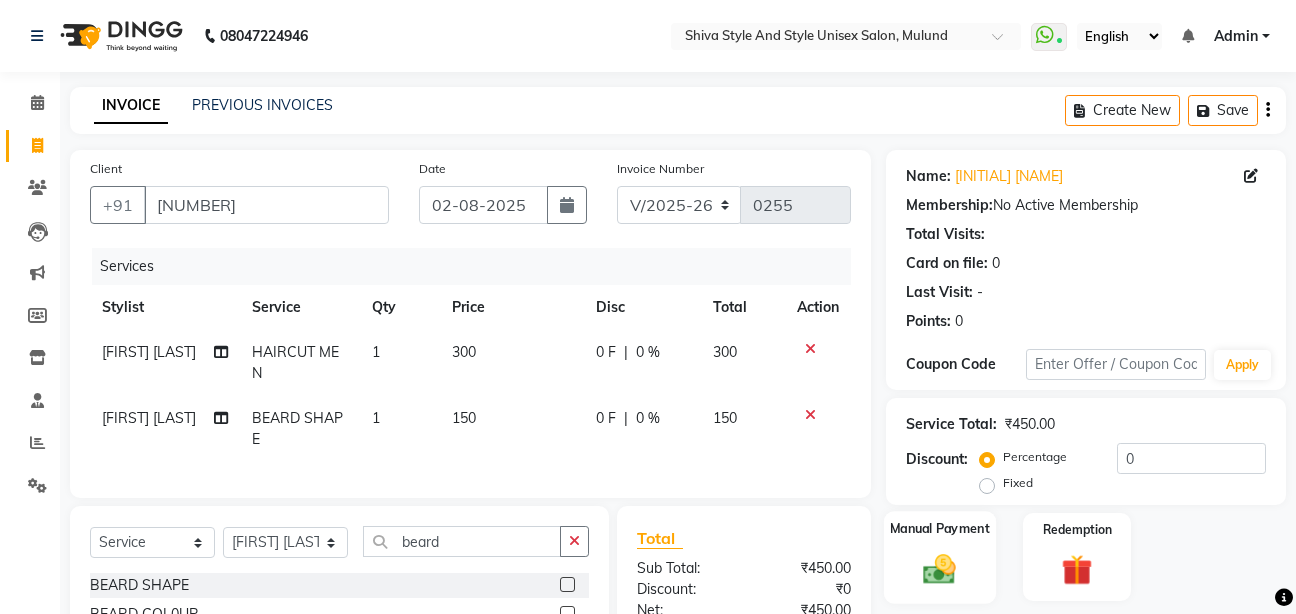 click on "Manual Payment" 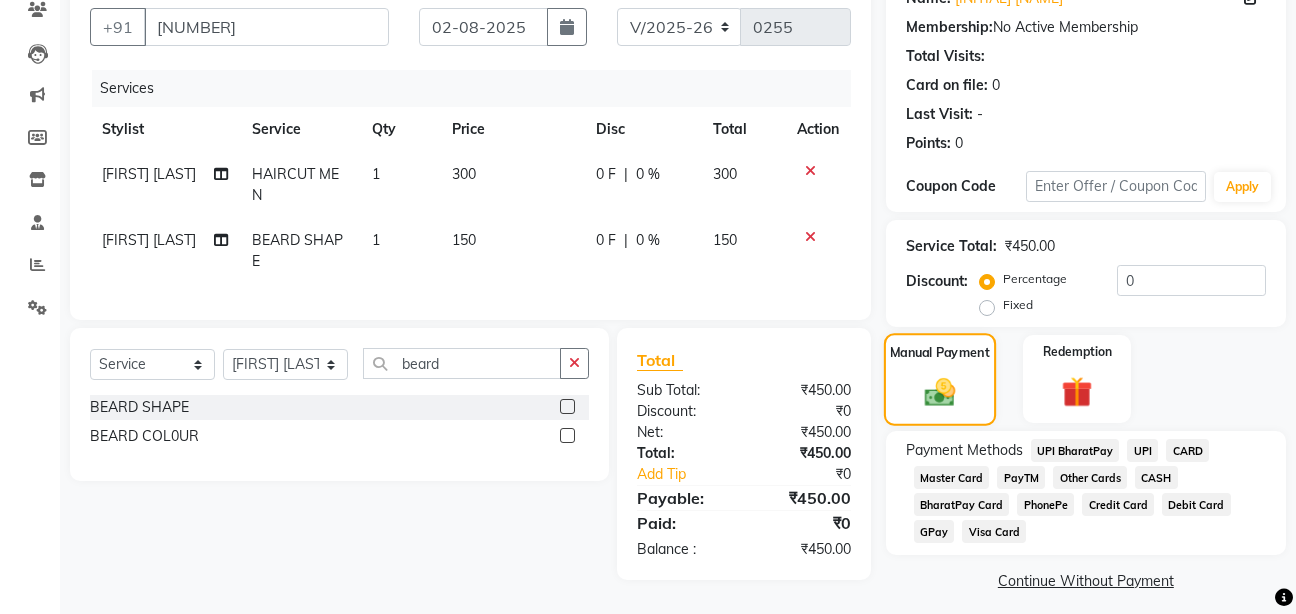 scroll, scrollTop: 190, scrollLeft: 0, axis: vertical 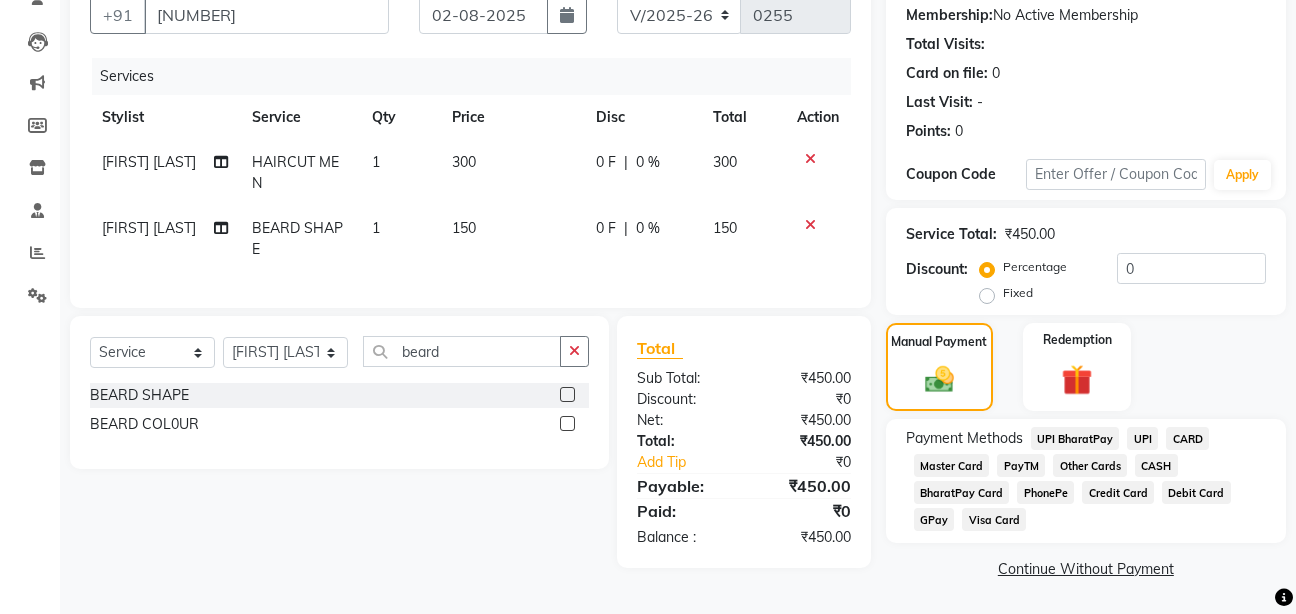 click on "GPay" 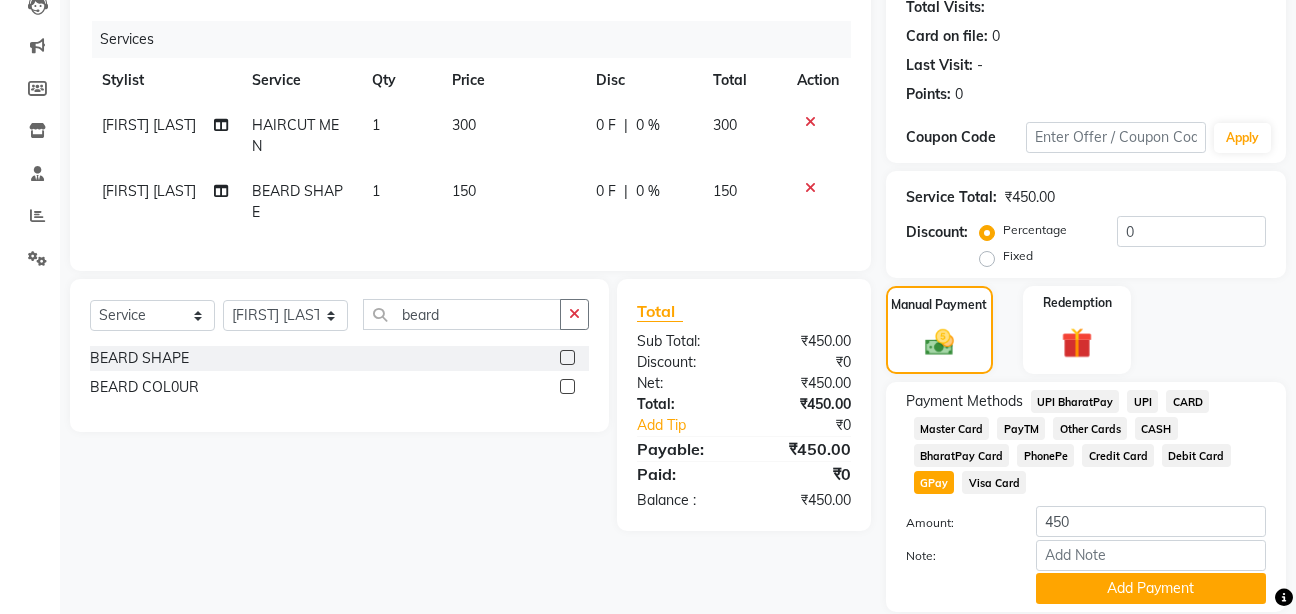 scroll, scrollTop: 296, scrollLeft: 0, axis: vertical 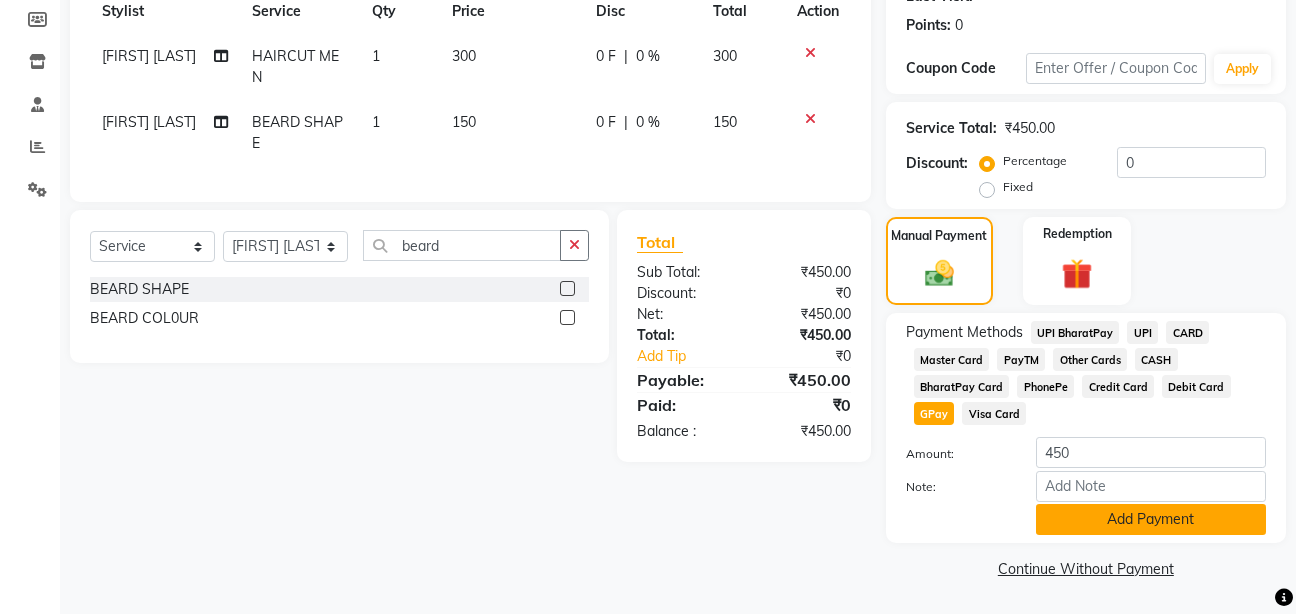 click on "Add Payment" 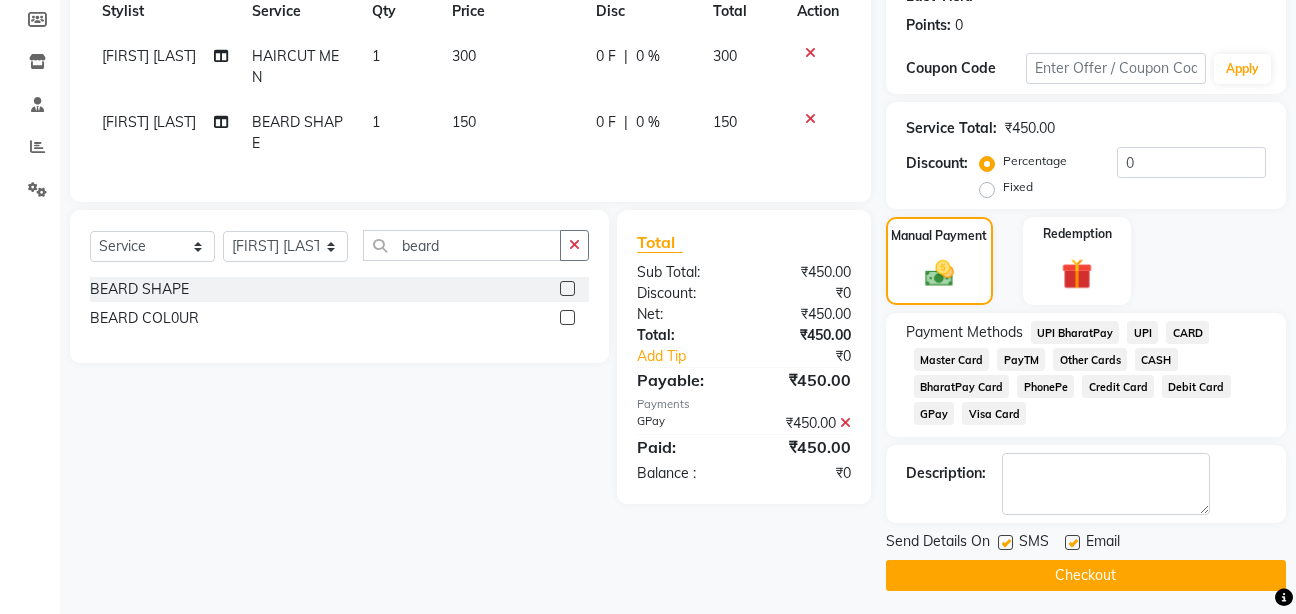 click on "Checkout" 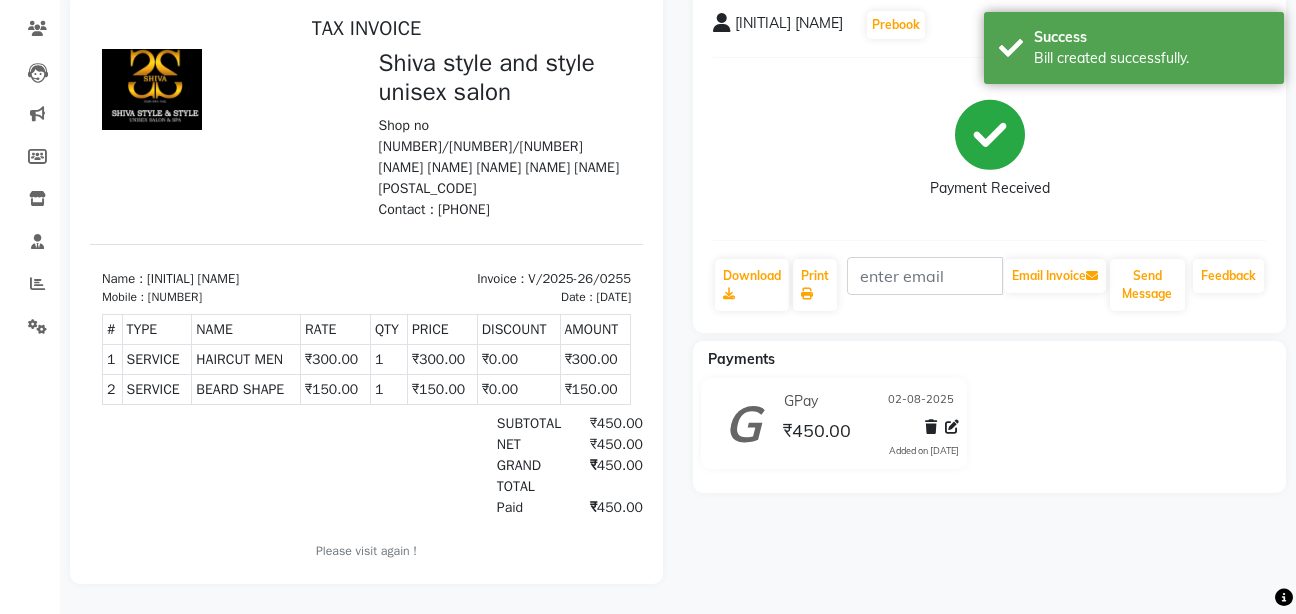 scroll, scrollTop: 174, scrollLeft: 0, axis: vertical 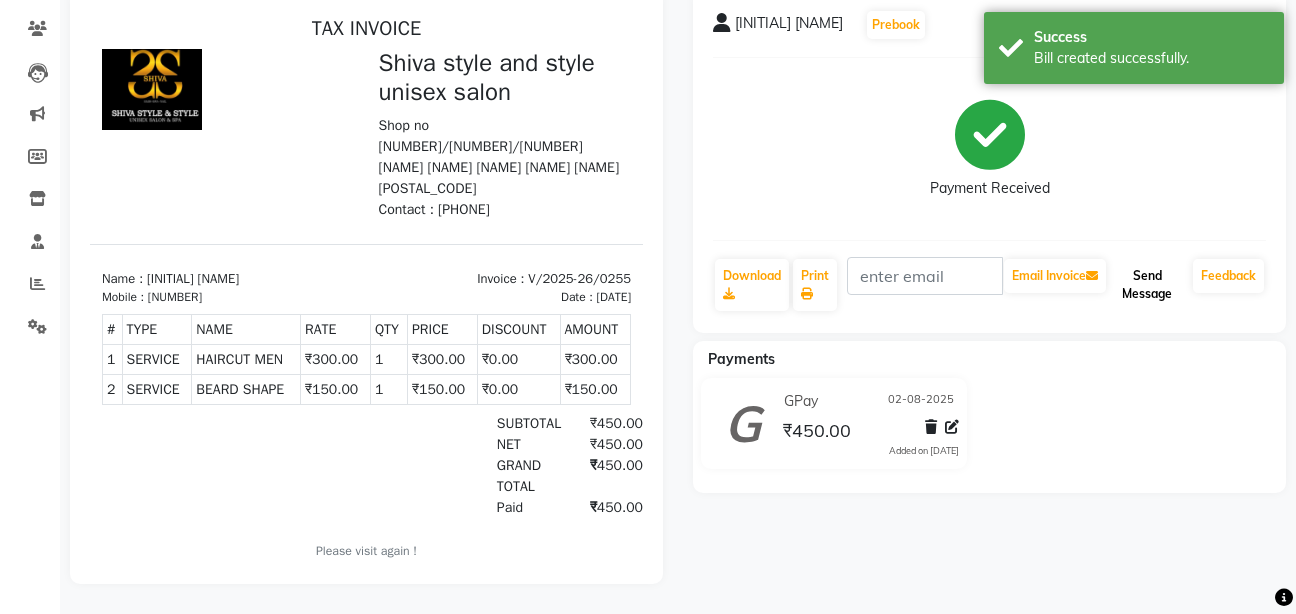 click on "Send Message" 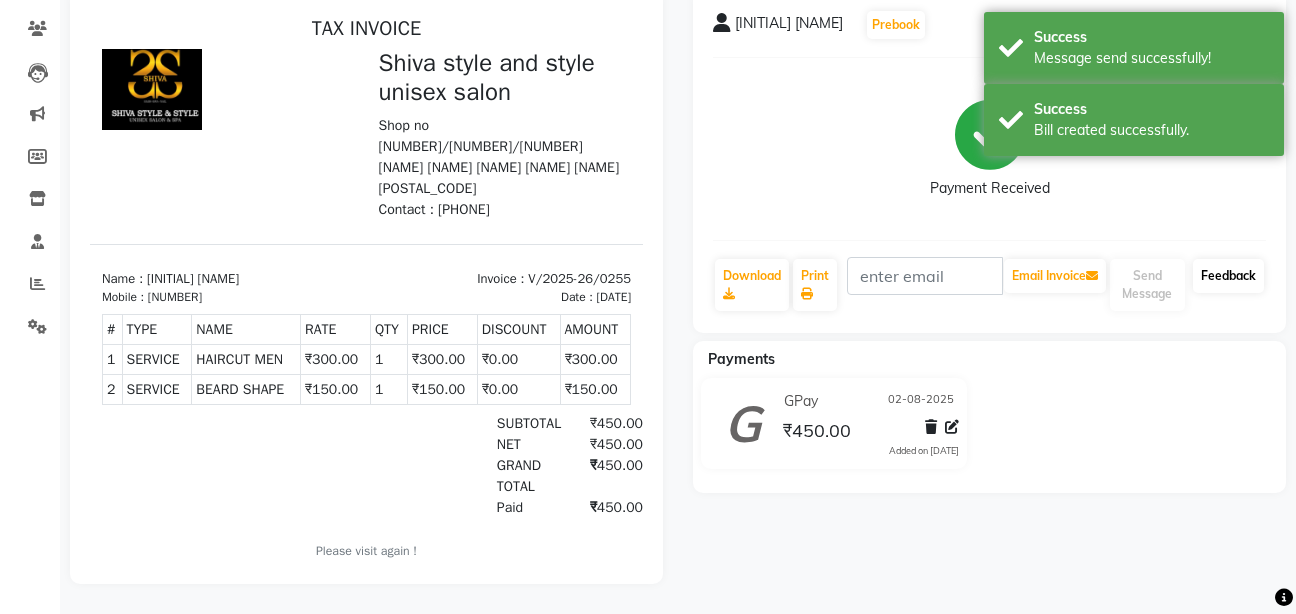 click on "Feedback" 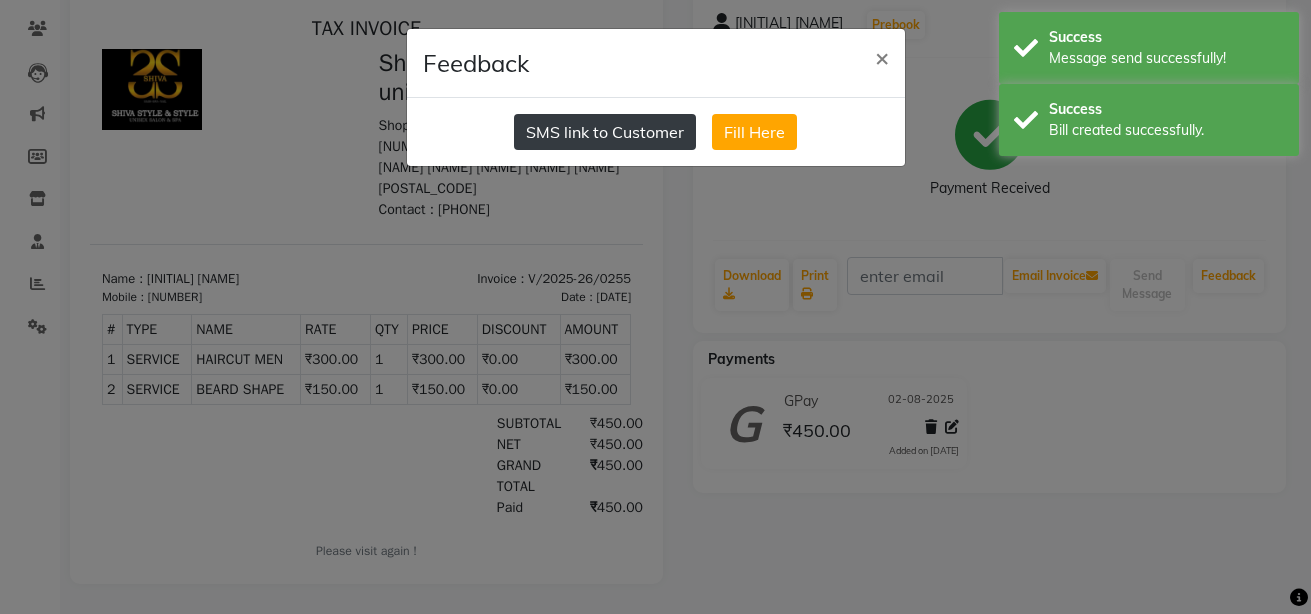 click on "SMS link to Customer" 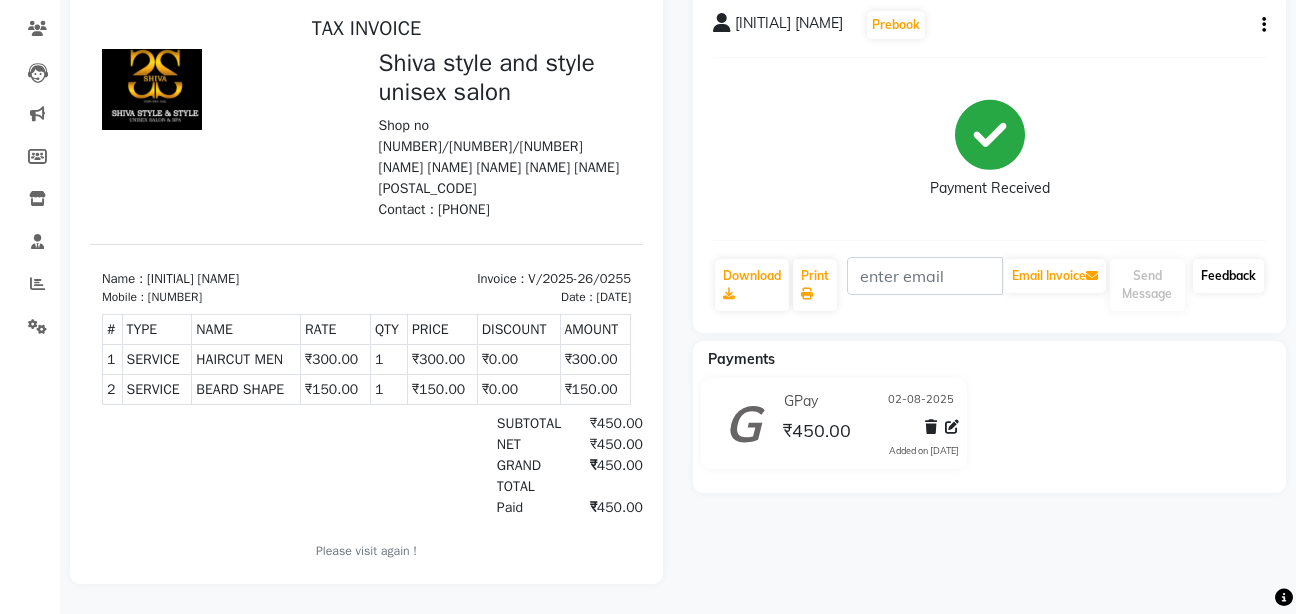 scroll, scrollTop: 0, scrollLeft: 0, axis: both 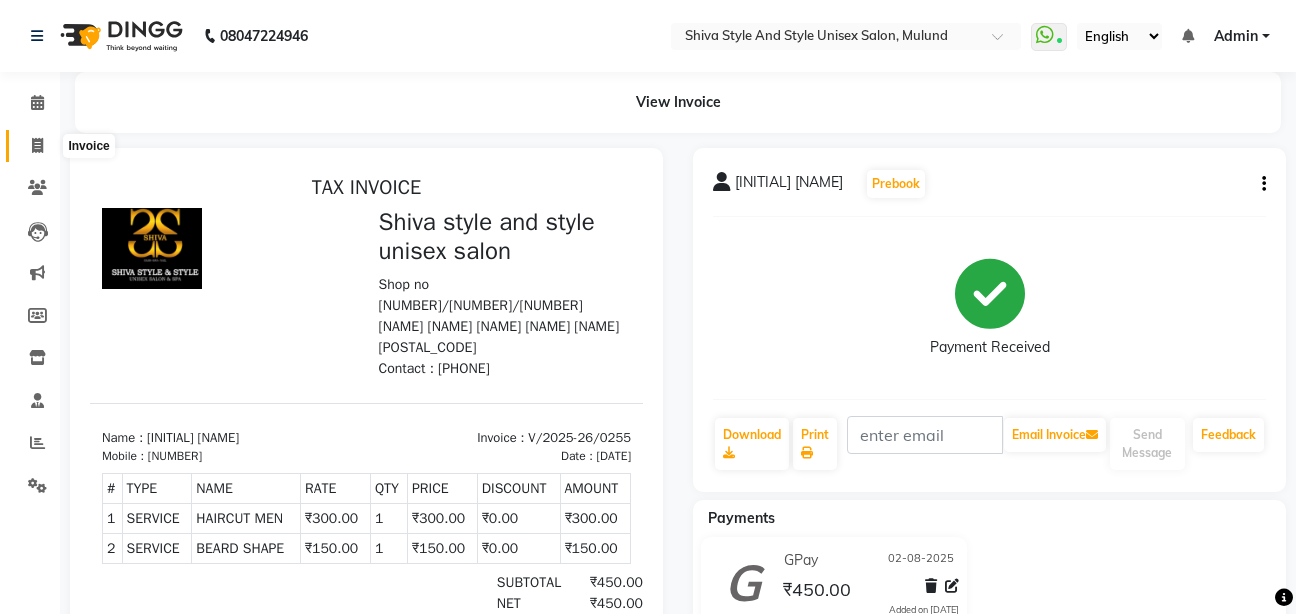 click 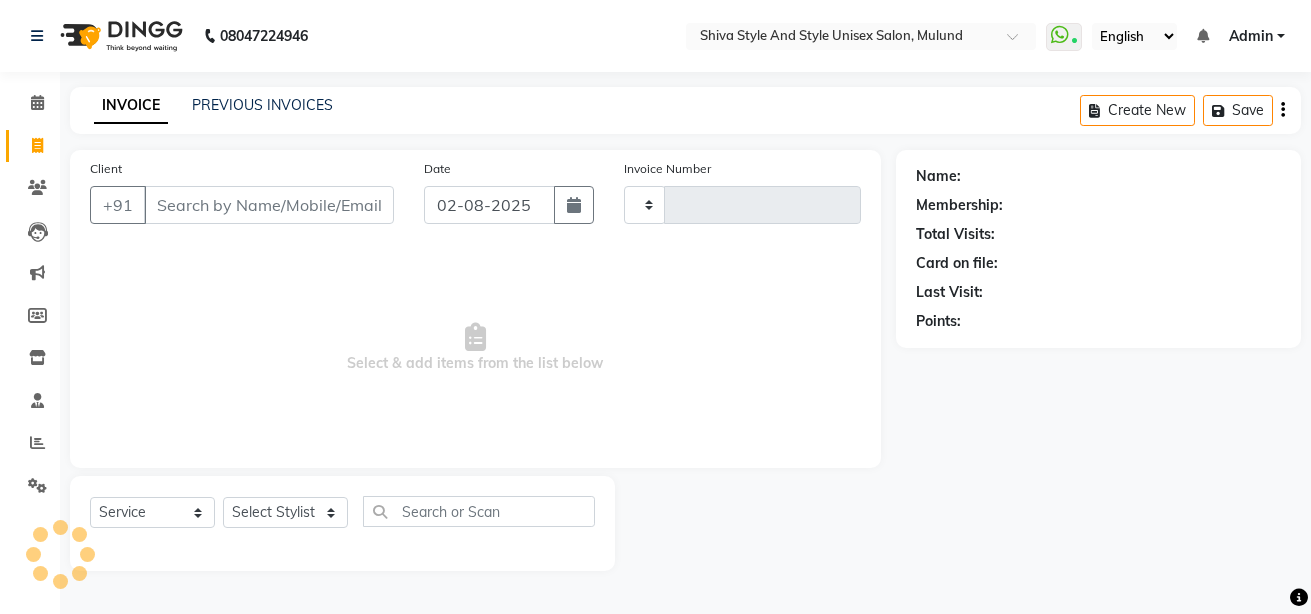type on "0256" 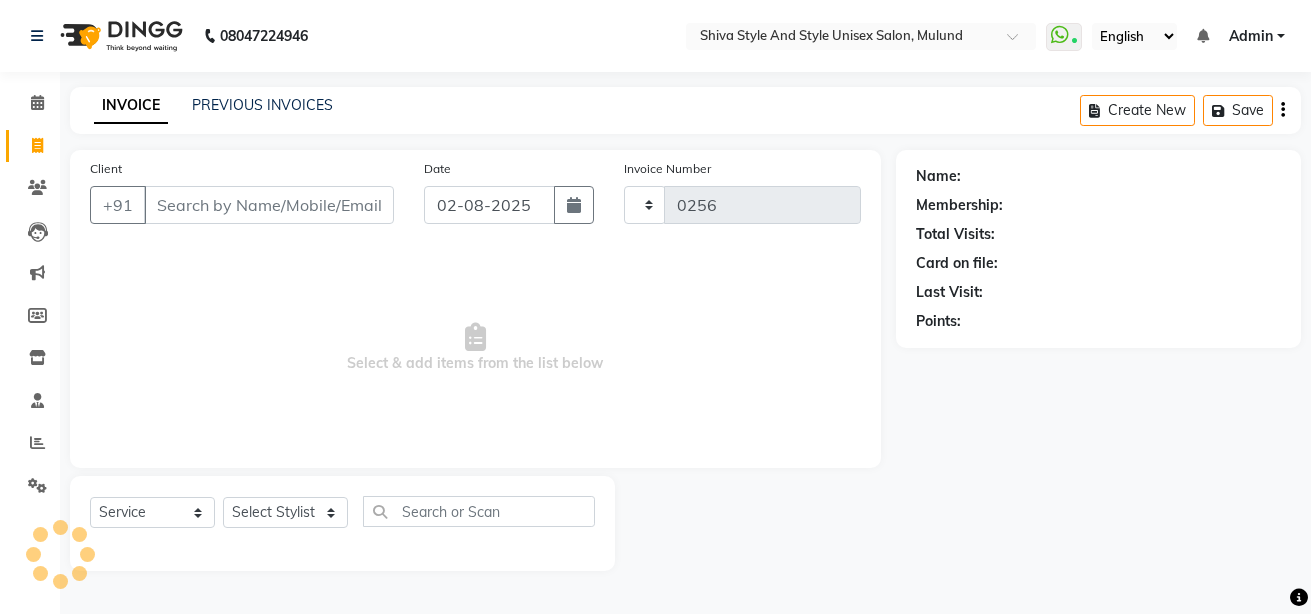 select on "7455" 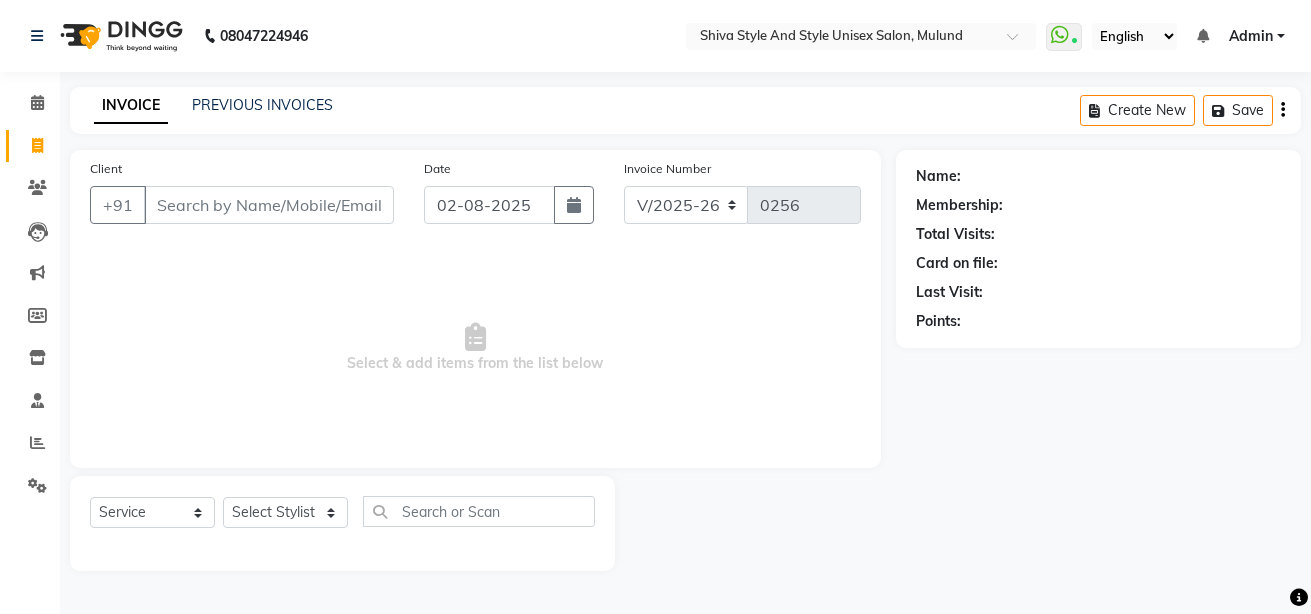 click on "Client" at bounding box center [269, 205] 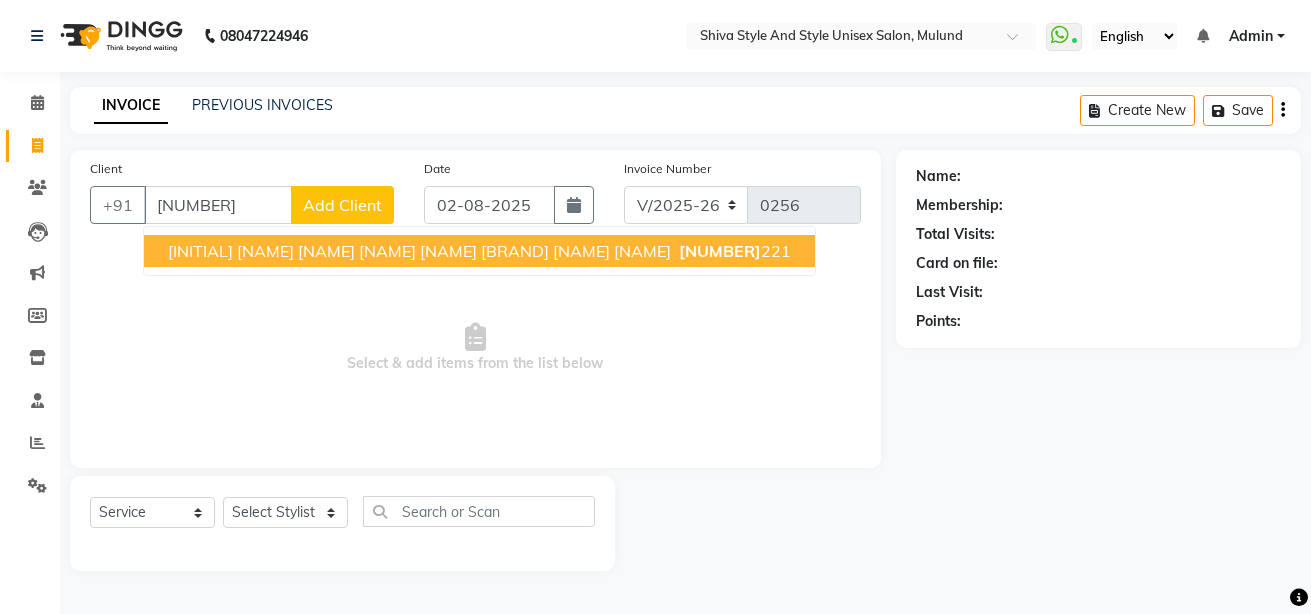 click on "[INITIAL] [NAME] [NAME] [NAME] [NAME] [BRAND] [NAME] [NAME]" at bounding box center [419, 251] 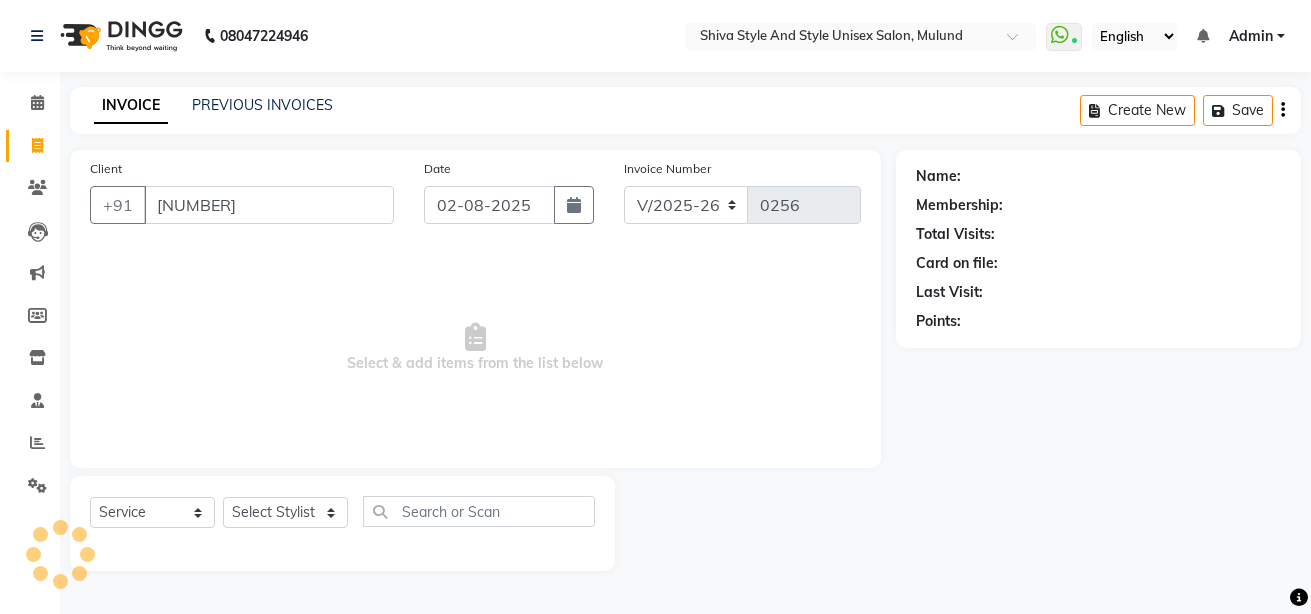 type on "[NUMBER]" 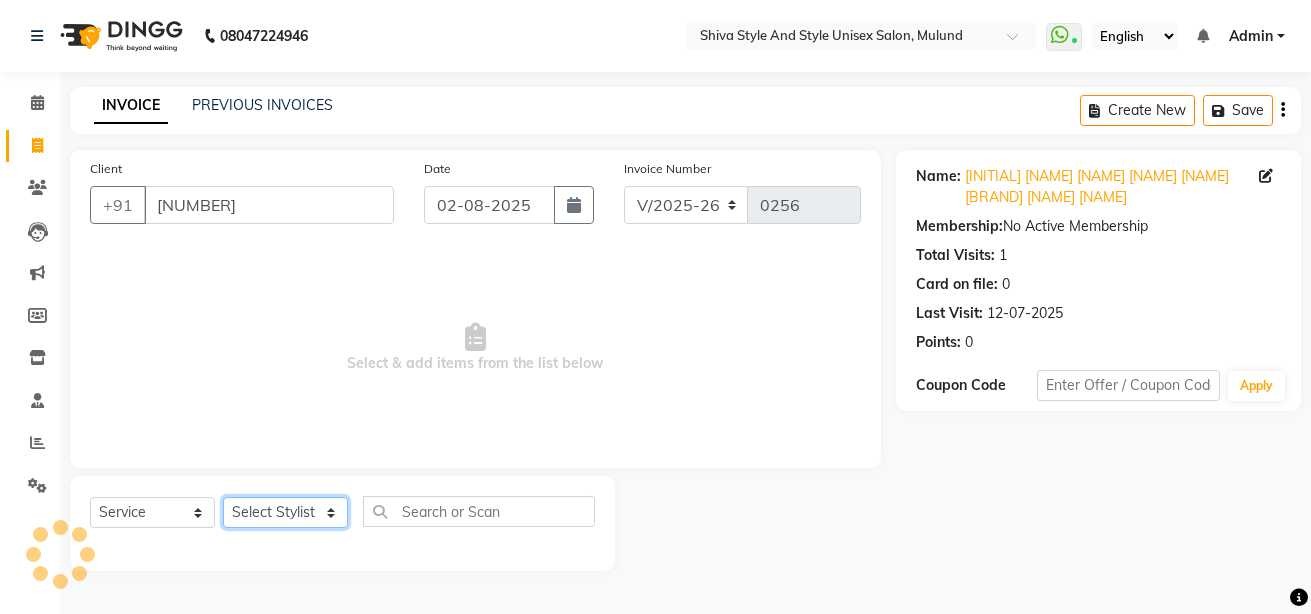 click on "Select Stylist [NAME] [NAME] [NAME] [NAME] [NAME] [NAME] [NAME] [NAME] [NAME] [NAME] [NAME] [NAME] [NAME] [NAME] [NAME] [NAME] [NAME] [NAME] [NAME]" 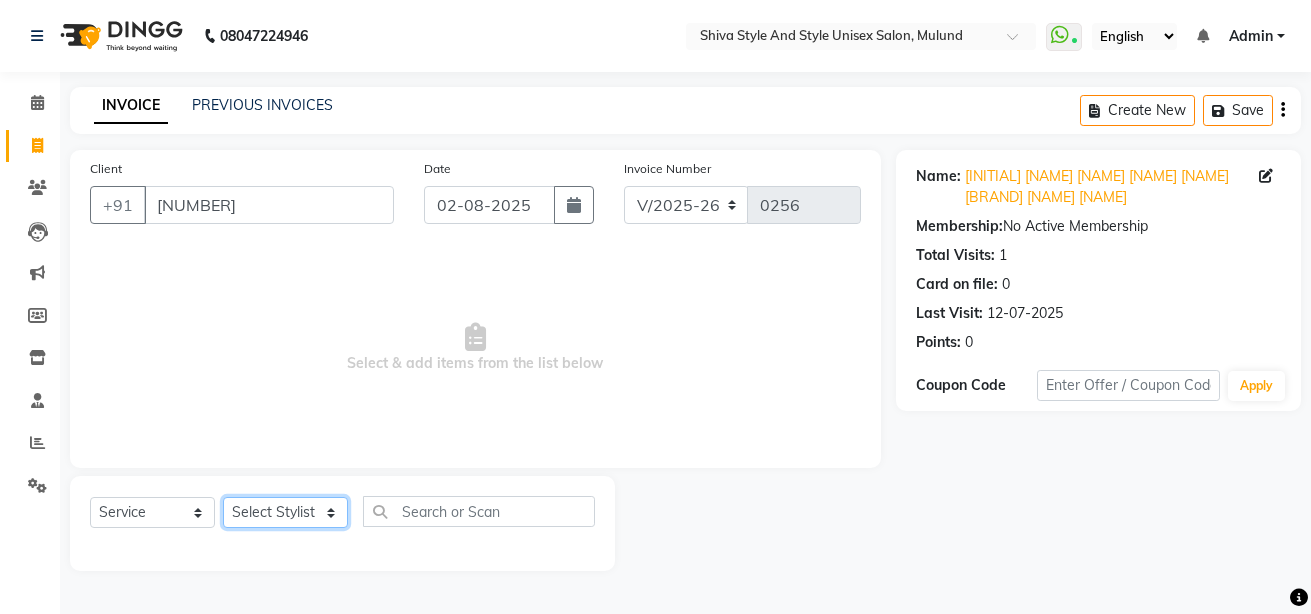select on "65540" 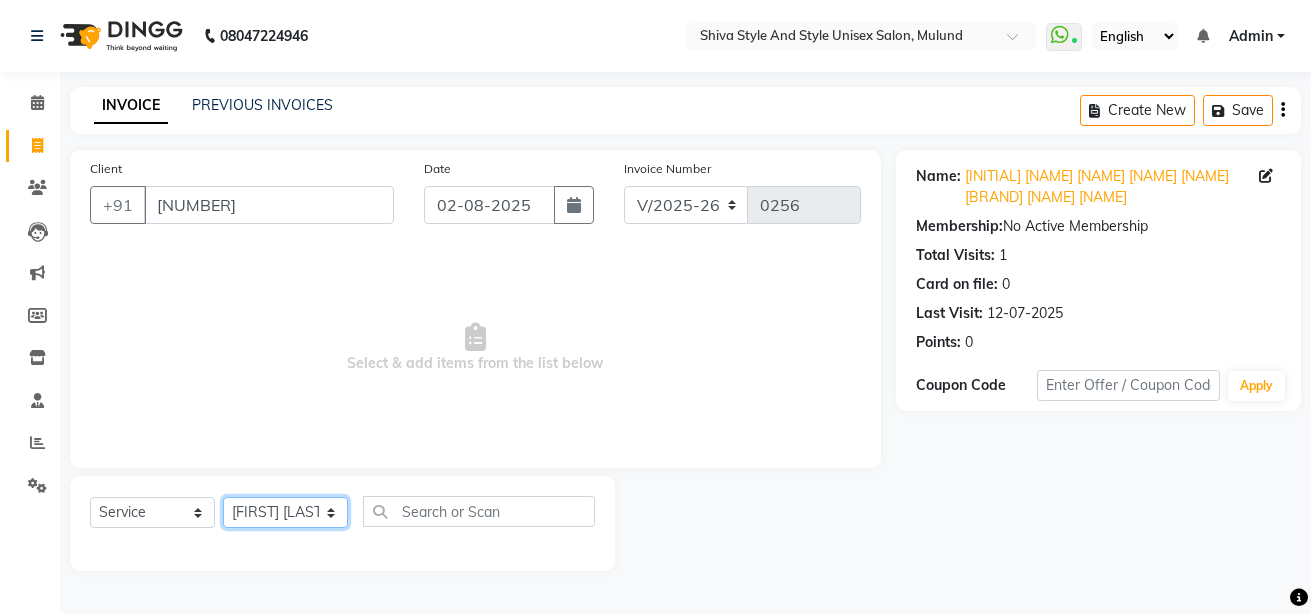 click on "Select Stylist [NAME] [NAME] [NAME] [NAME] [NAME] [NAME] [NAME] [NAME] [NAME] [NAME] [NAME] [NAME] [NAME] [NAME] [NAME] [NAME] [NAME] [NAME] [NAME]" 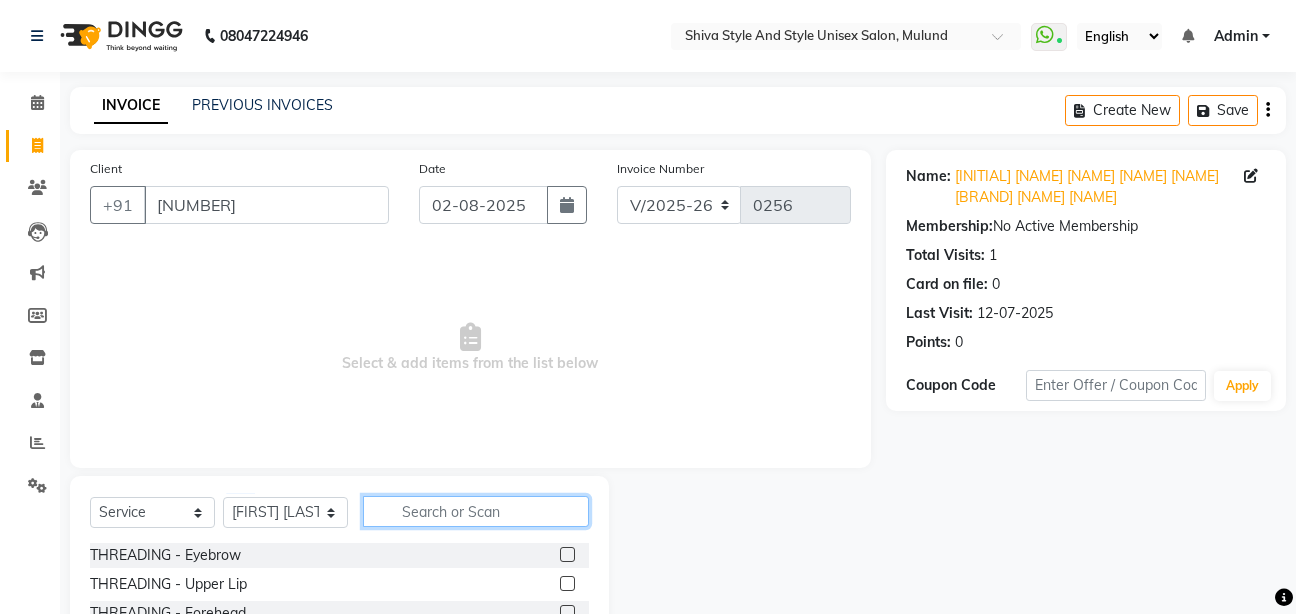 click 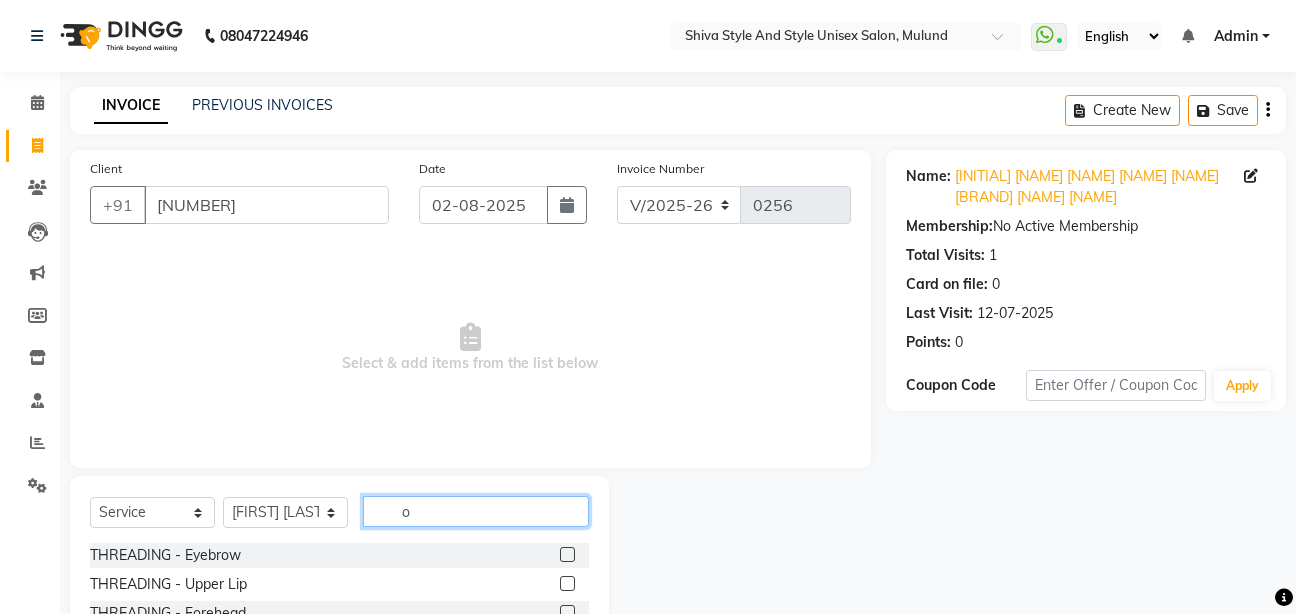 type on "oo" 